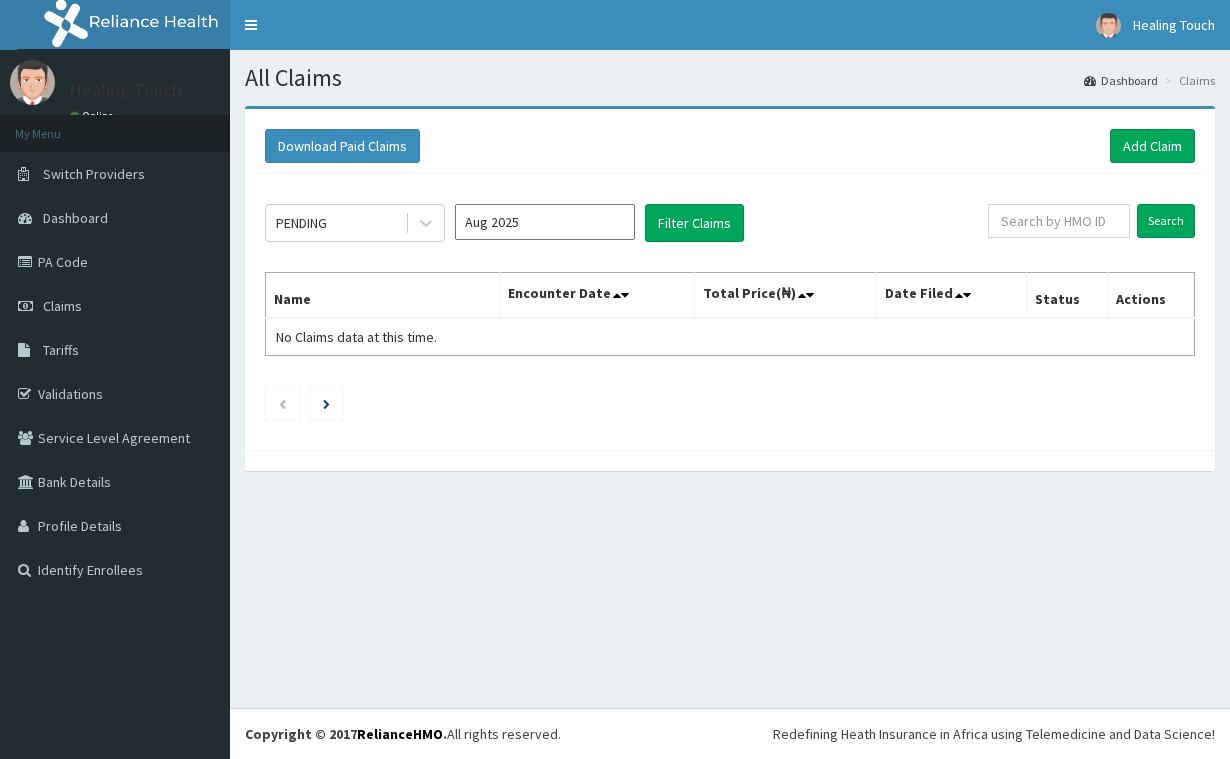 scroll, scrollTop: 0, scrollLeft: 0, axis: both 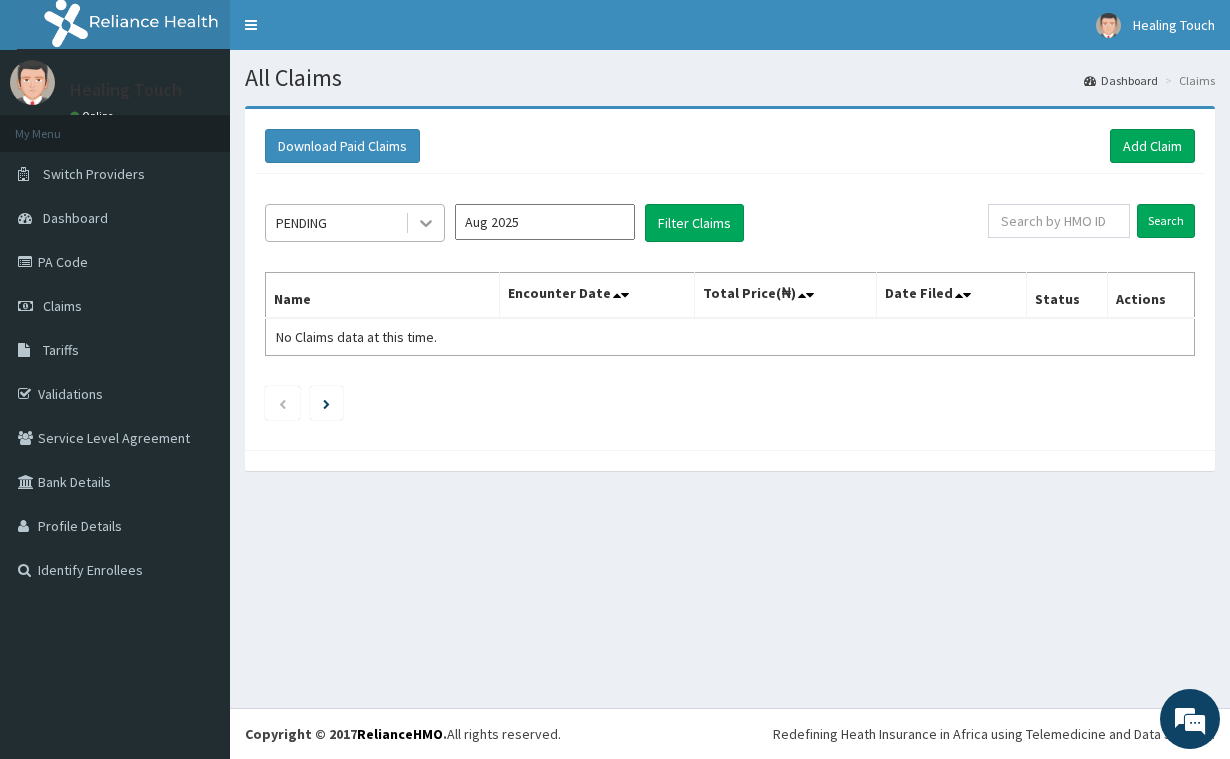 click 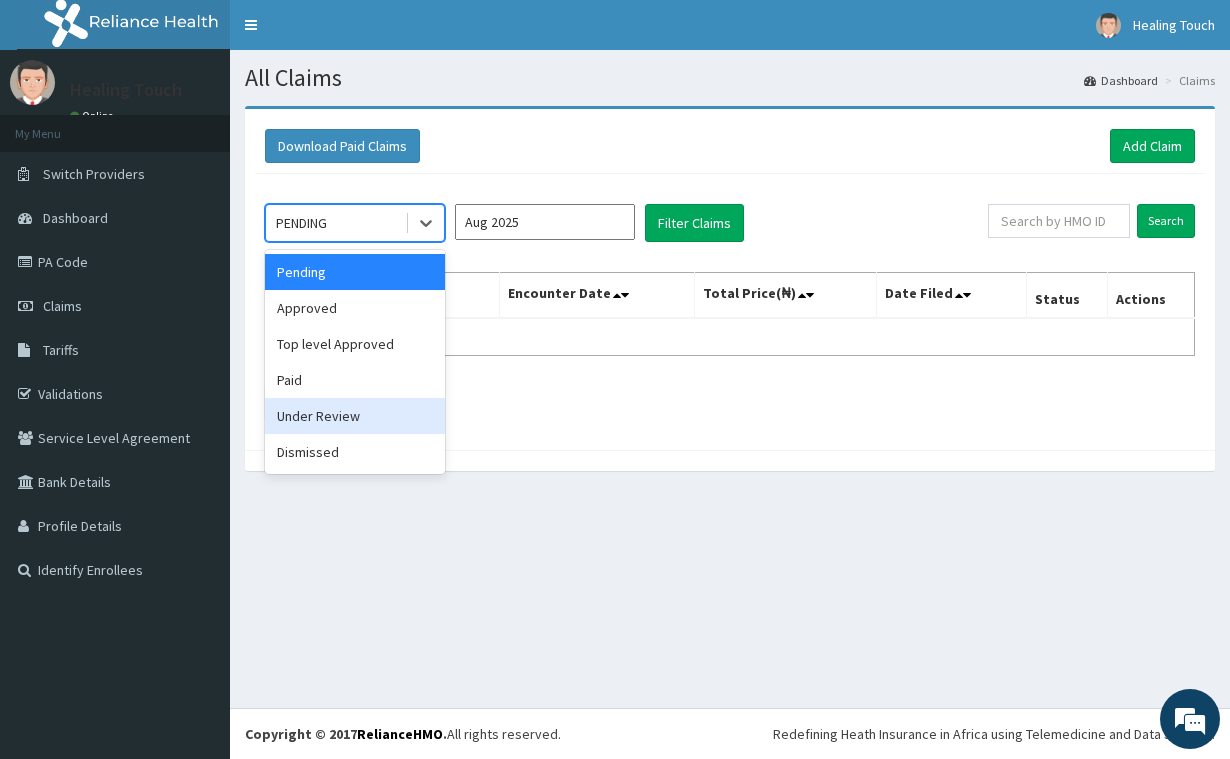 click on "Under Review" at bounding box center [355, 416] 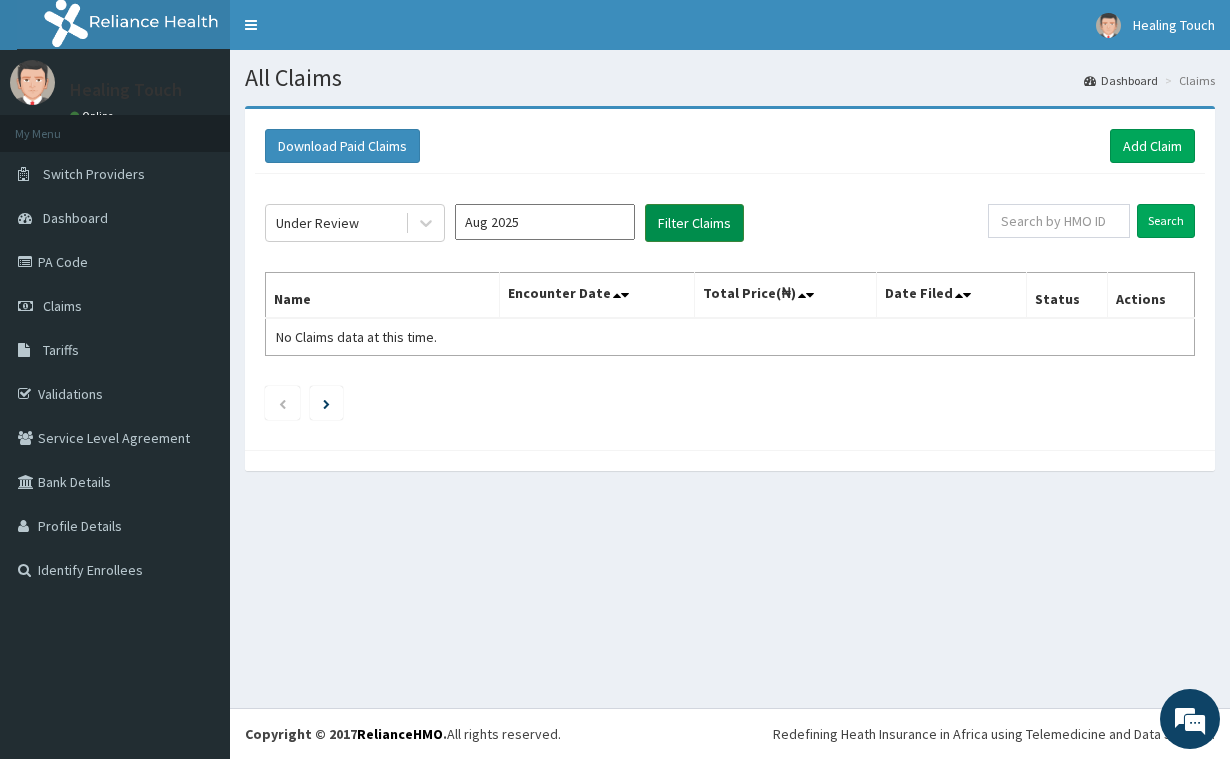 click on "Filter Claims" at bounding box center [694, 223] 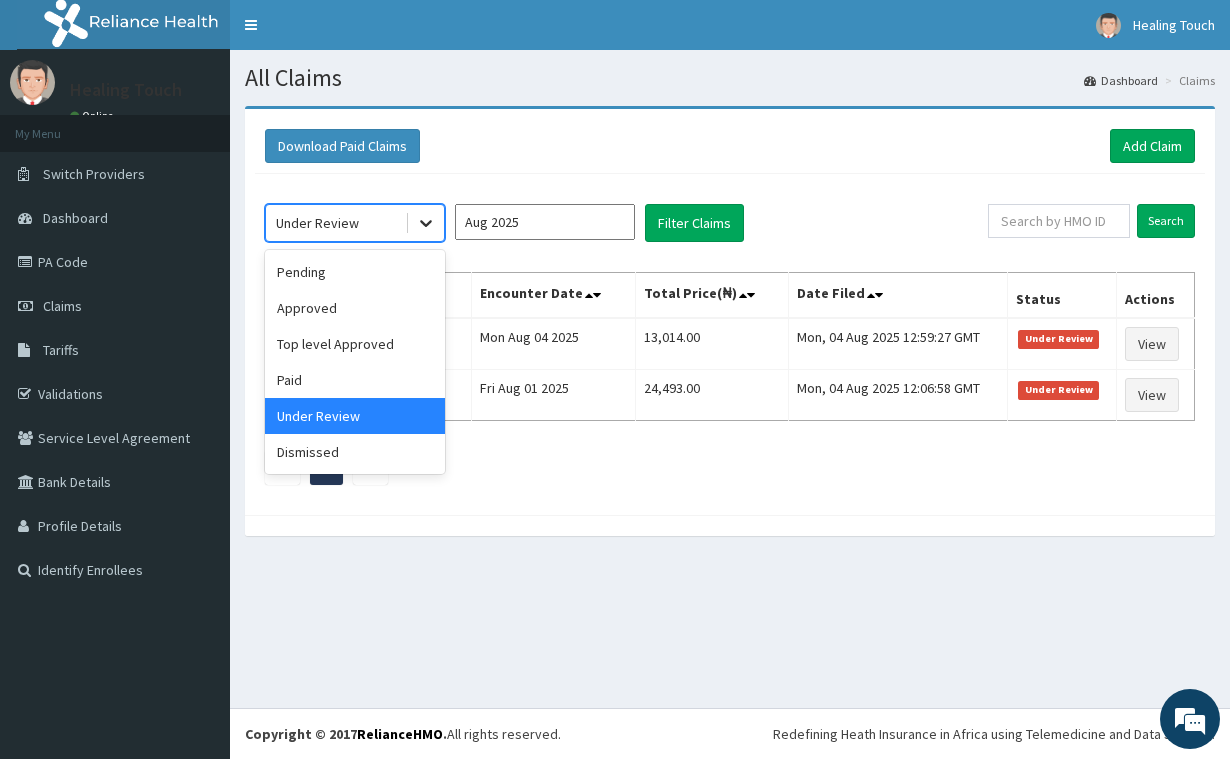 click 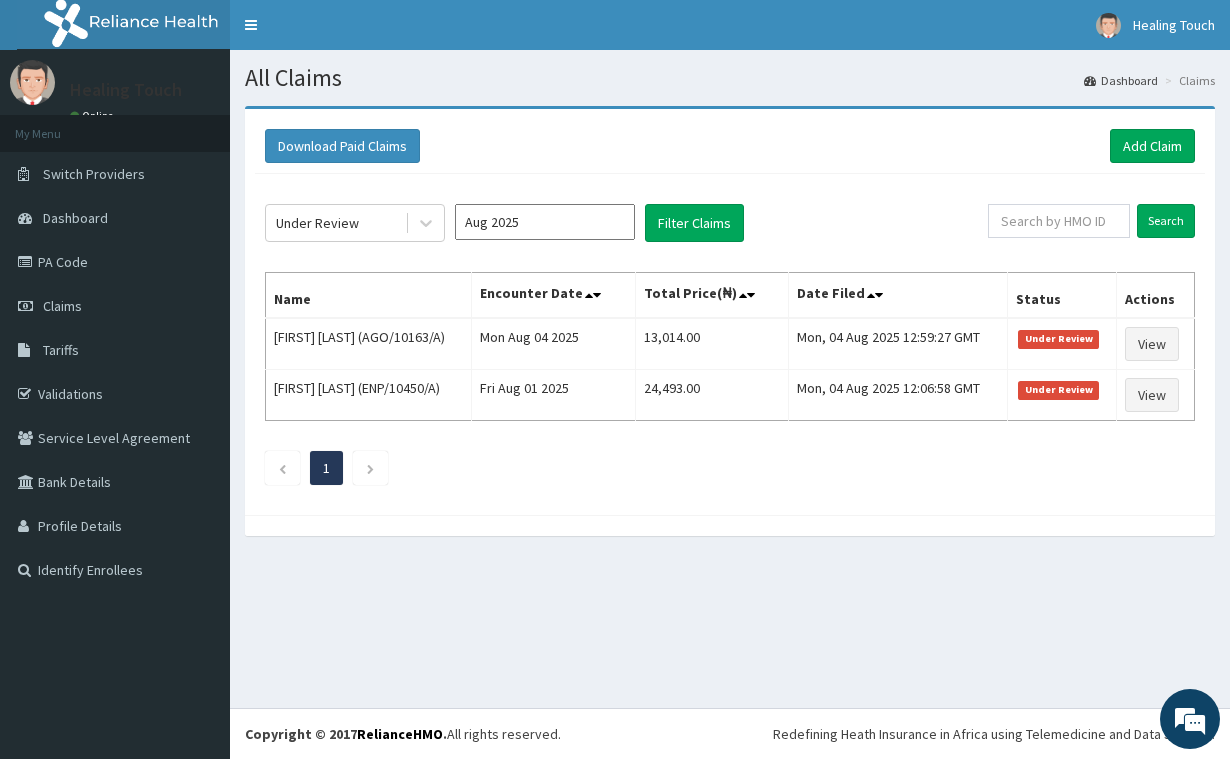 click on "Under Review Aug 2025 Filter Claims Search Name Encounter Date Total Price(₦) Date Filed Status Actions Kenneth Chimeziem Okoro (AGO/10163/A) Mon Aug 04 2025 13,014.00 Mon, 04 Aug 2025 12:59:27 GMT Under Review View Olufemi Ogundairo (ENP/10450/A) Fri Aug 01 2025 24,493.00 Mon, 04 Aug 2025 12:06:58 GMT Under Review View 1" 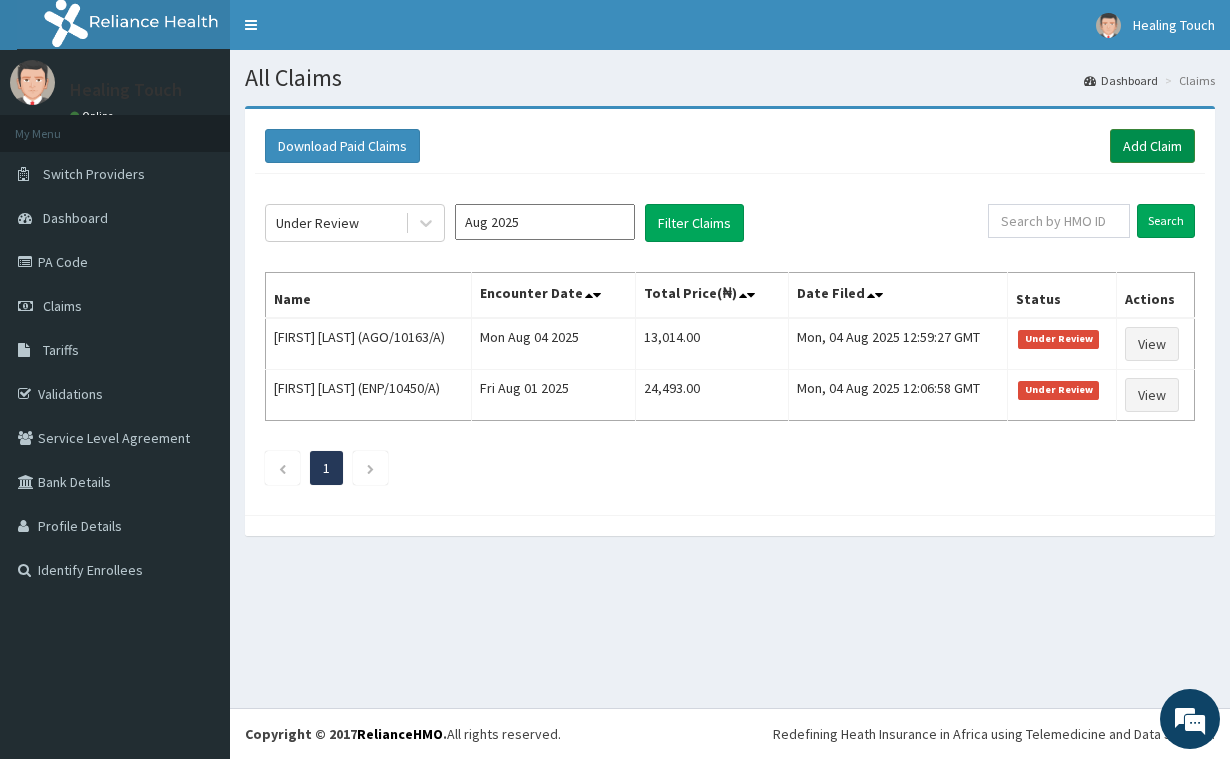 click on "Add Claim" at bounding box center (1152, 146) 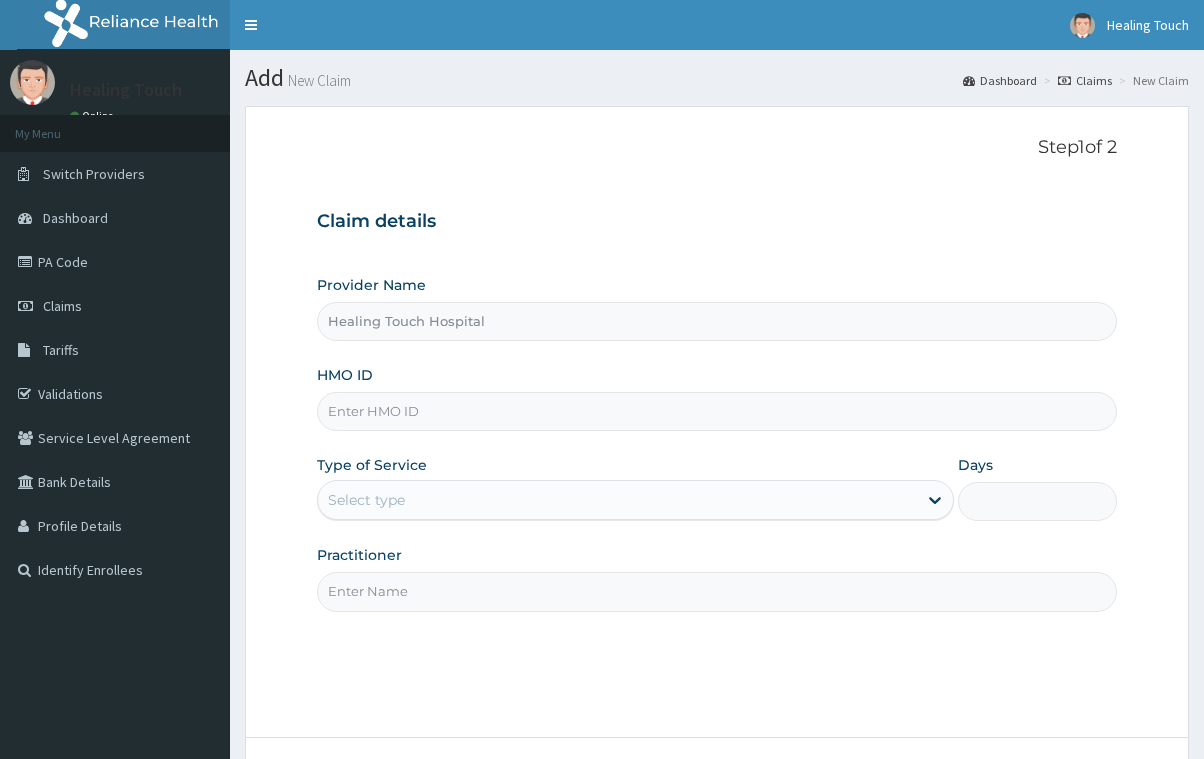click on "HMO ID" at bounding box center (717, 411) 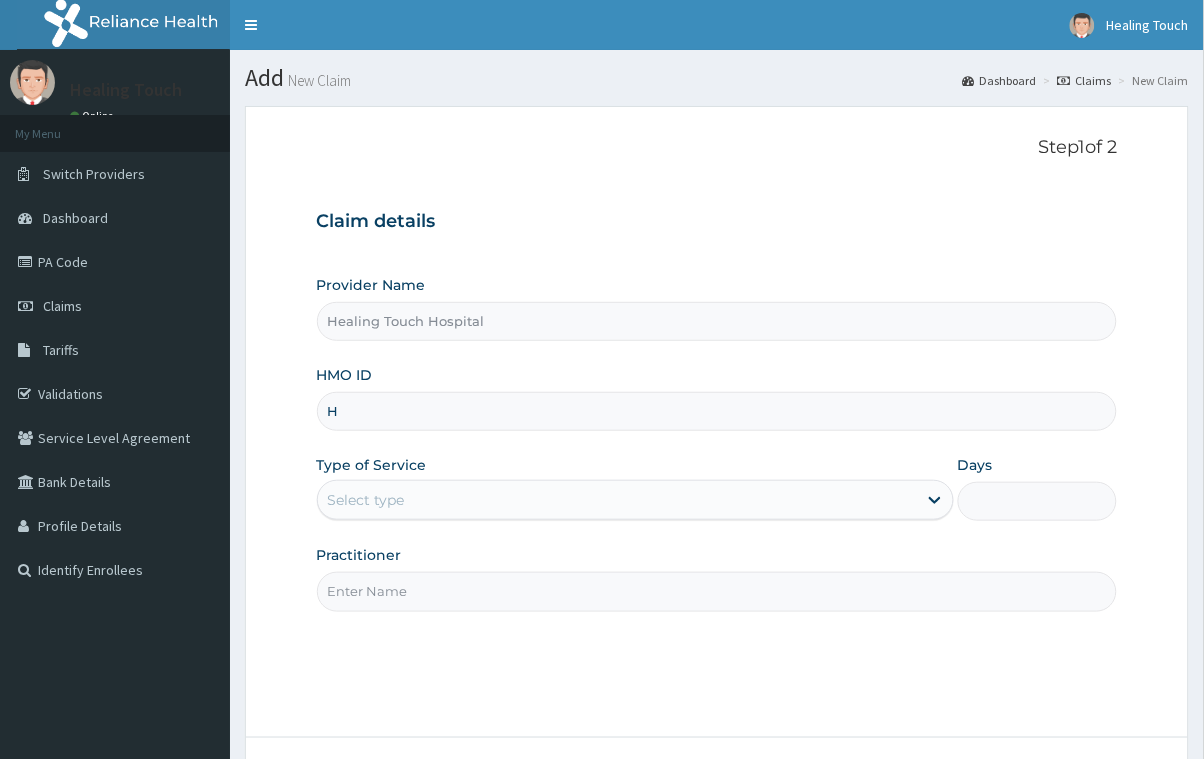 scroll, scrollTop: 0, scrollLeft: 0, axis: both 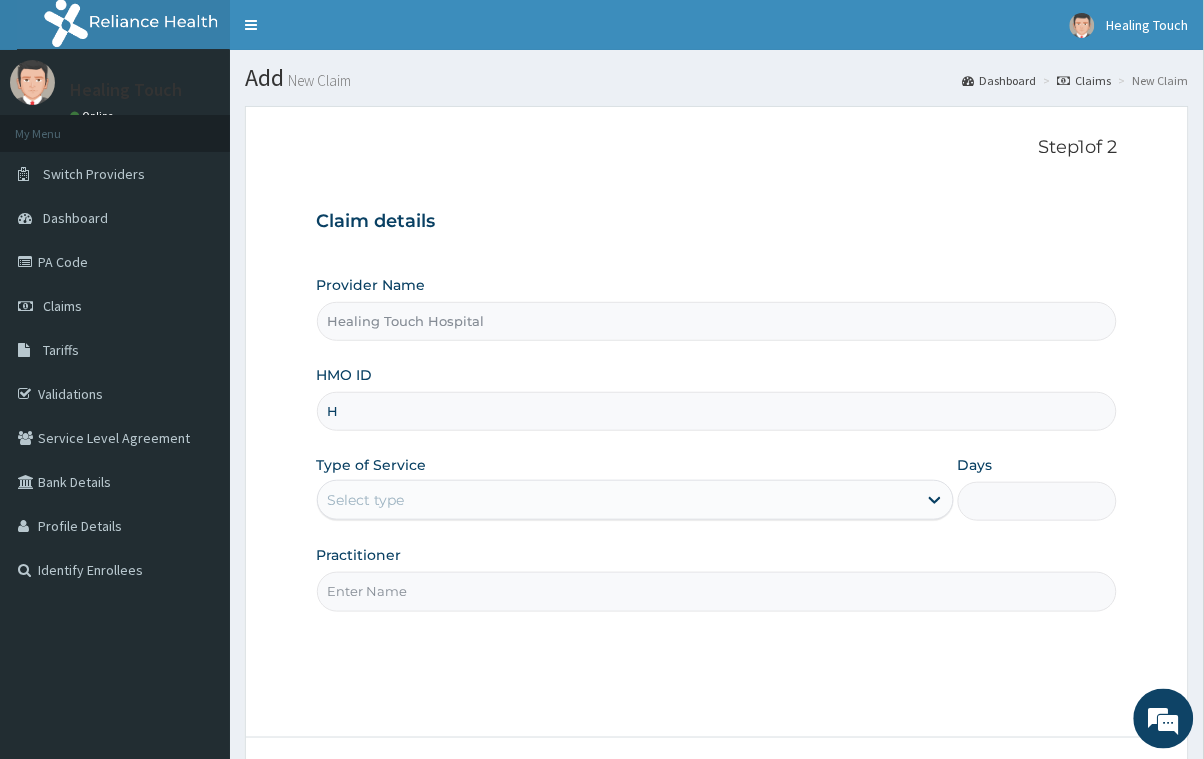 type on "HLP/10069/A" 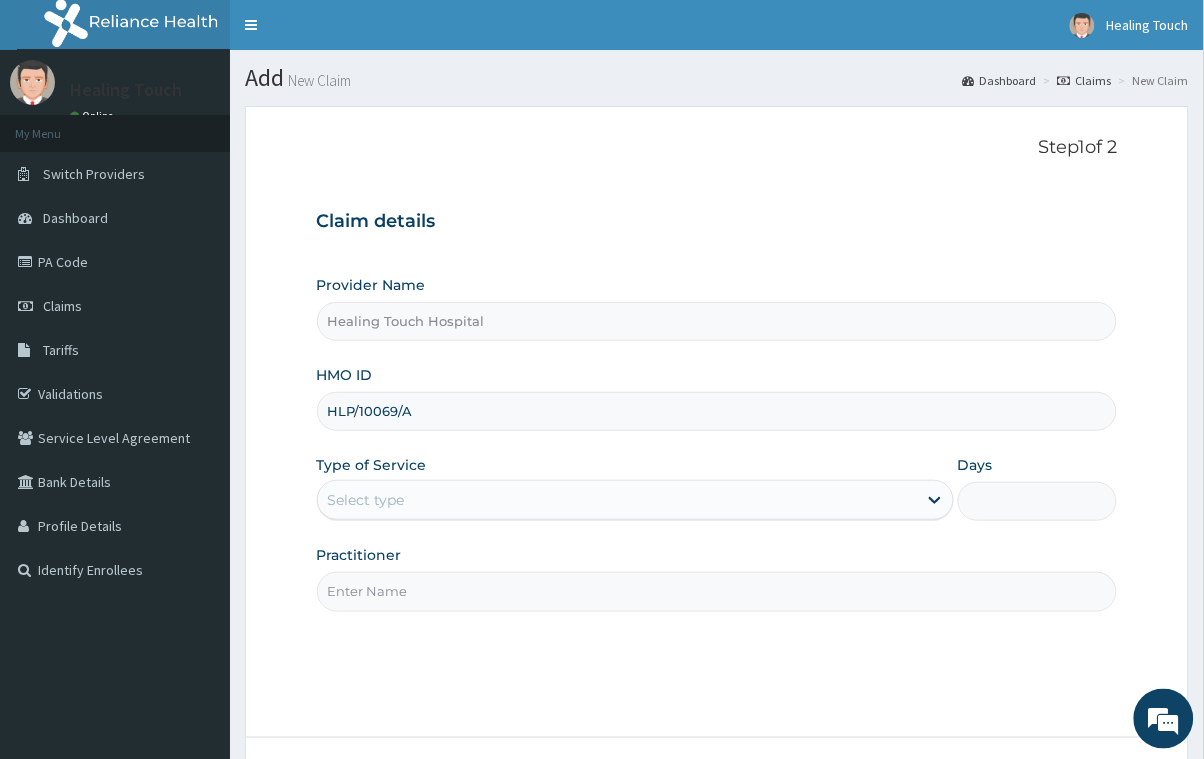 click on "Select type" at bounding box center (617, 500) 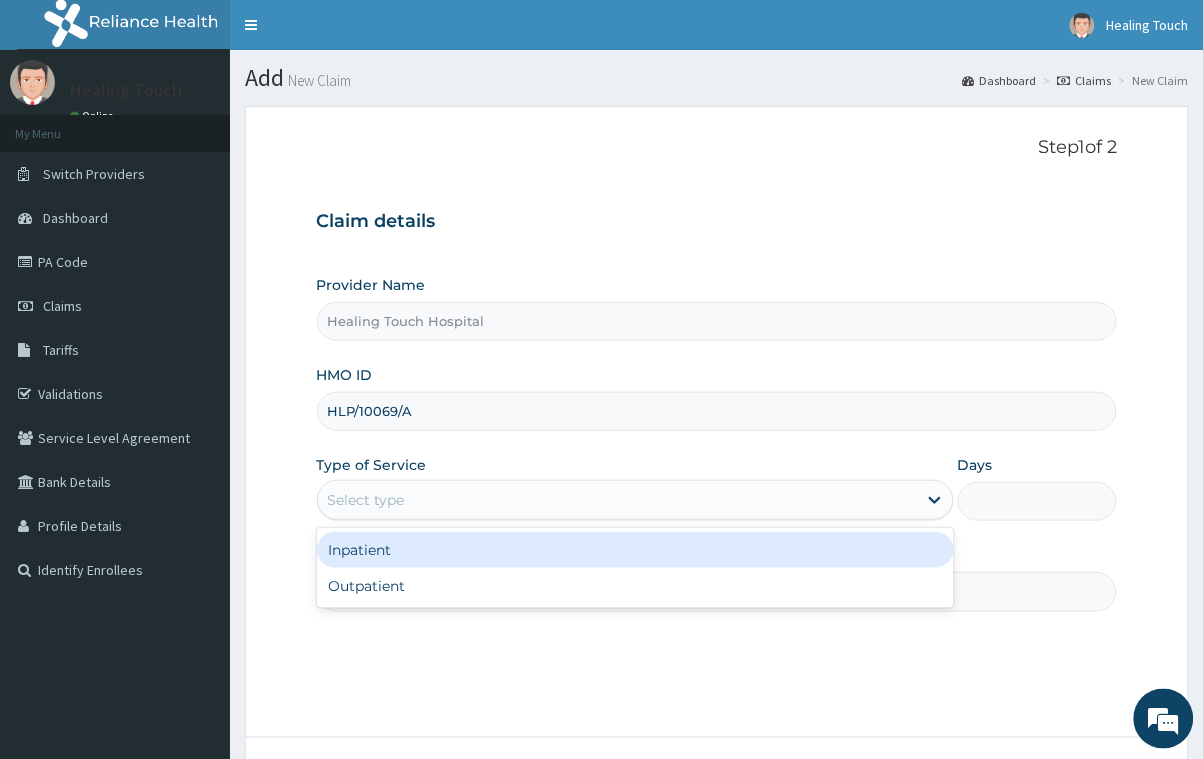 click on "Inpatient" at bounding box center (635, 550) 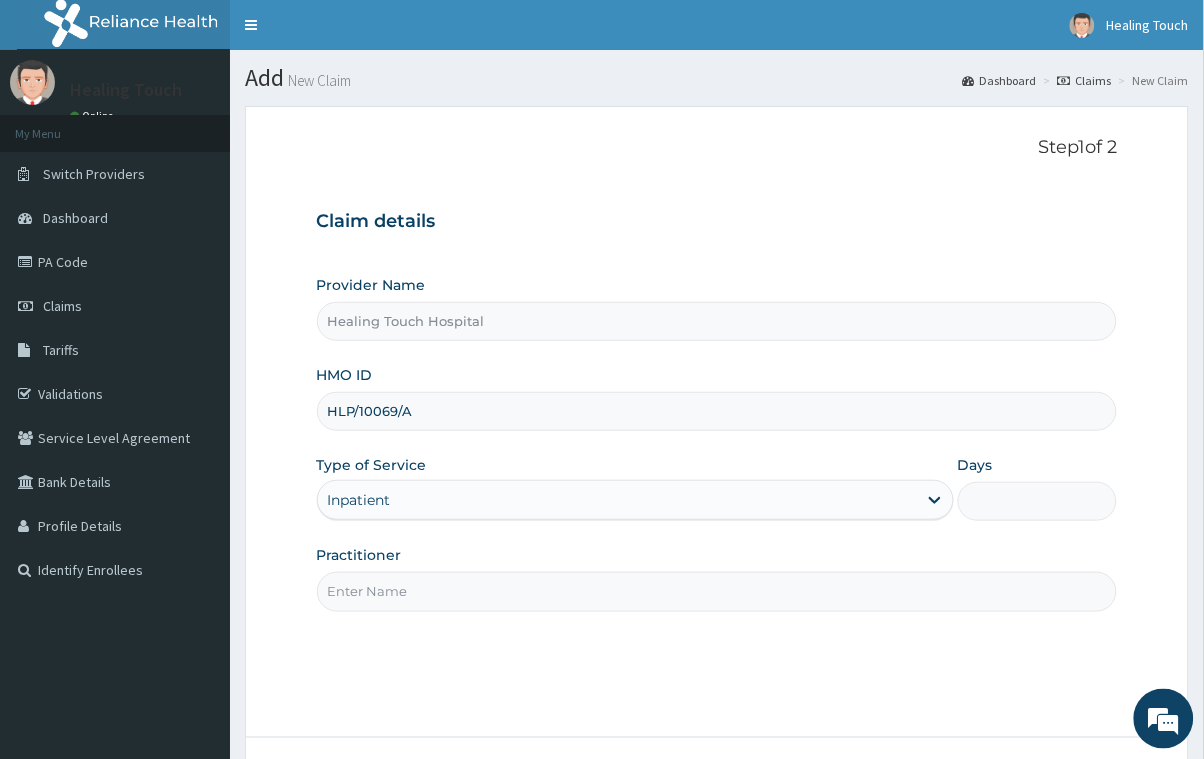 click on "Practitioner" at bounding box center [717, 591] 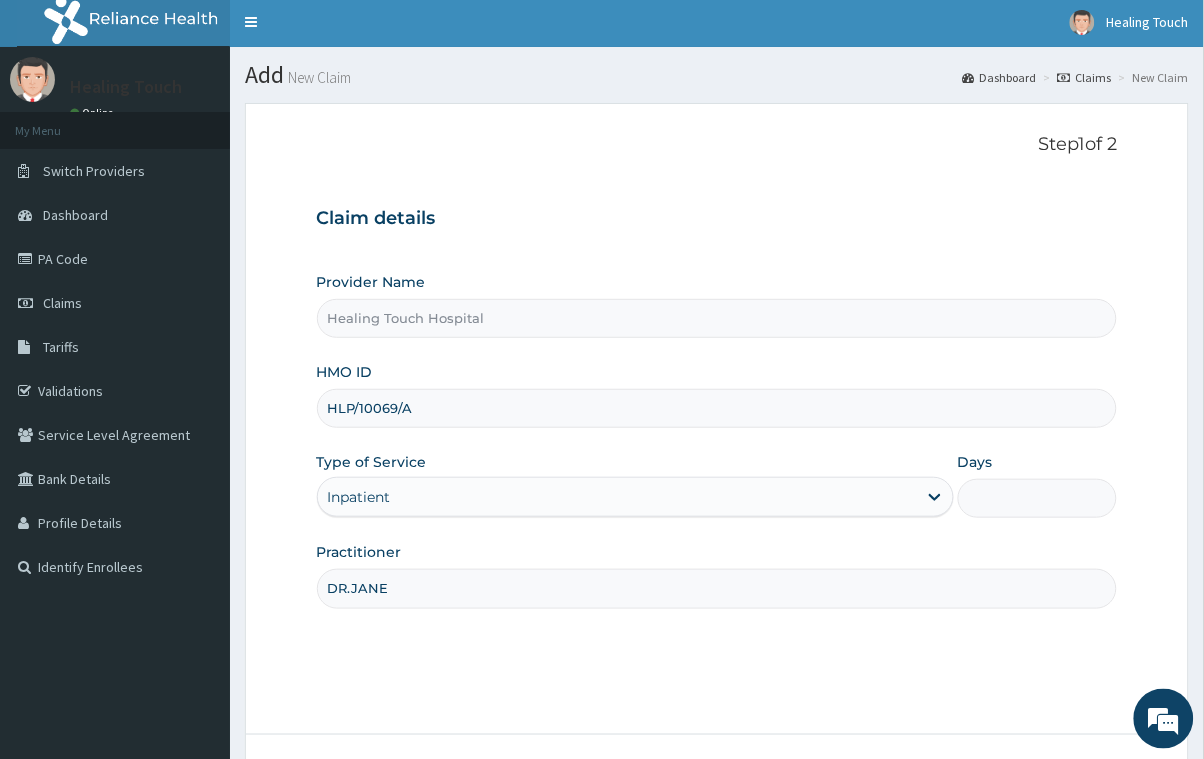 scroll, scrollTop: 0, scrollLeft: 0, axis: both 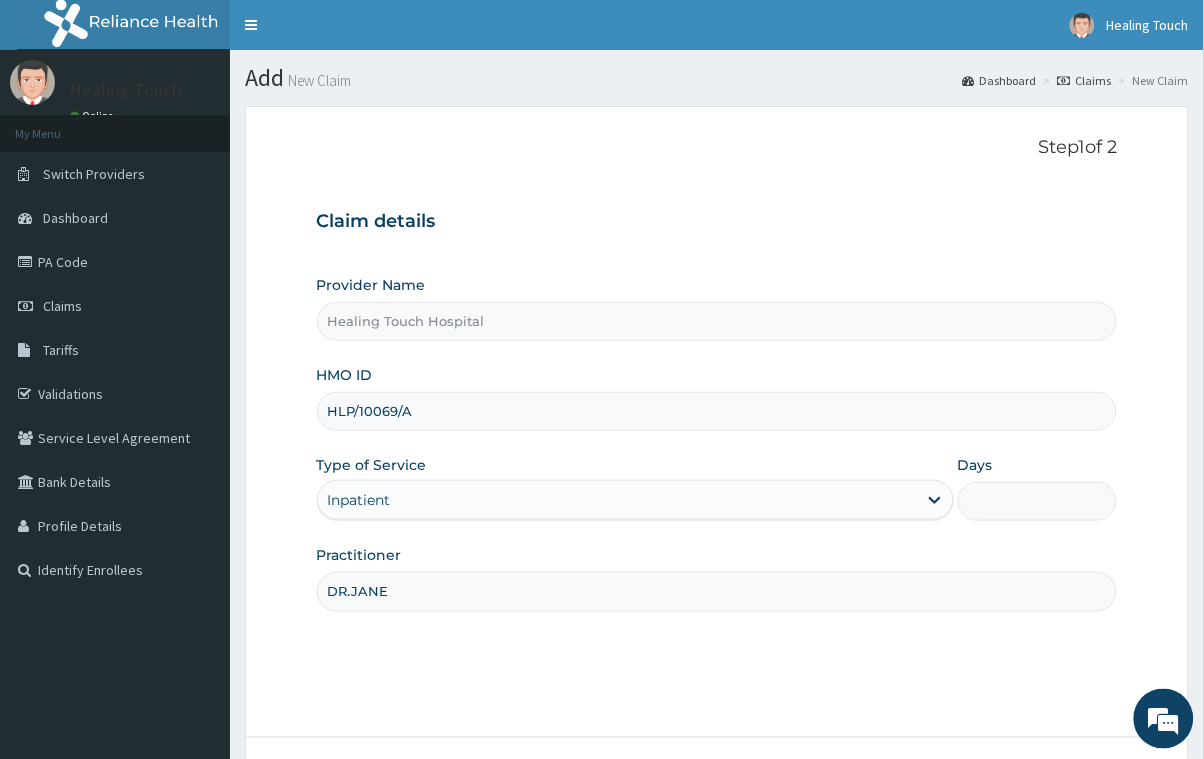 type on "DR.JANE" 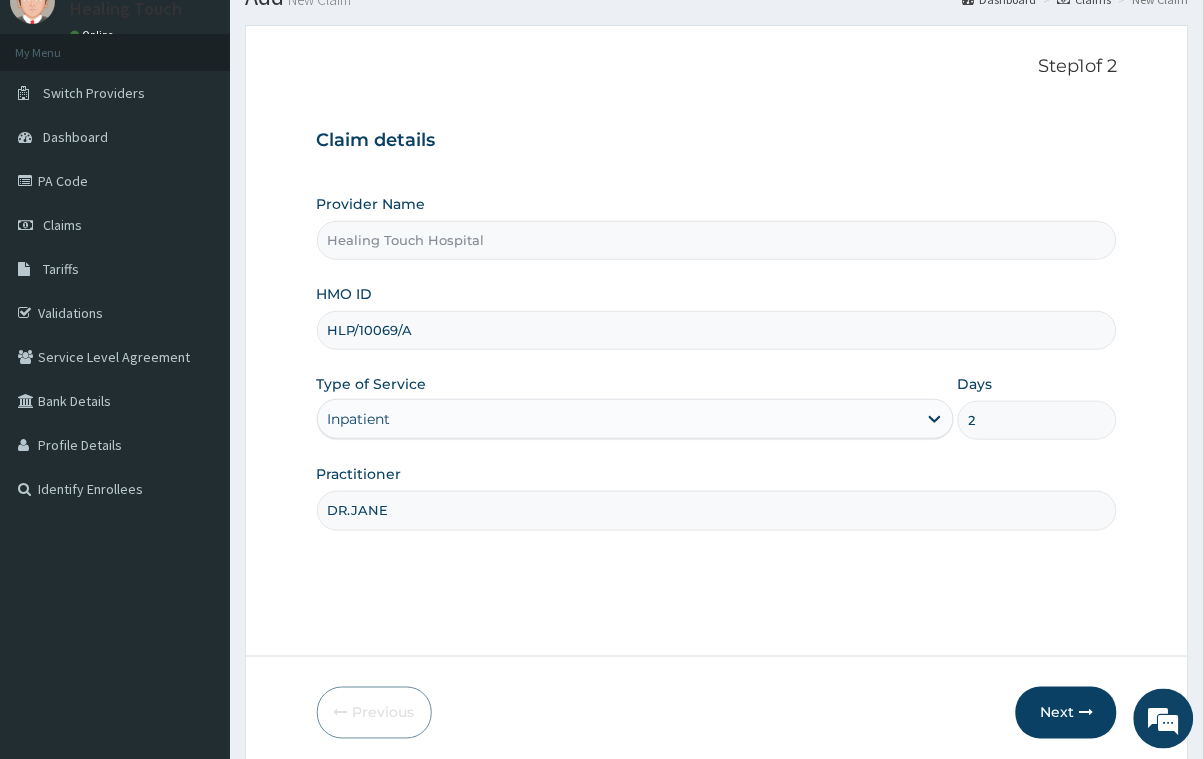 scroll, scrollTop: 158, scrollLeft: 0, axis: vertical 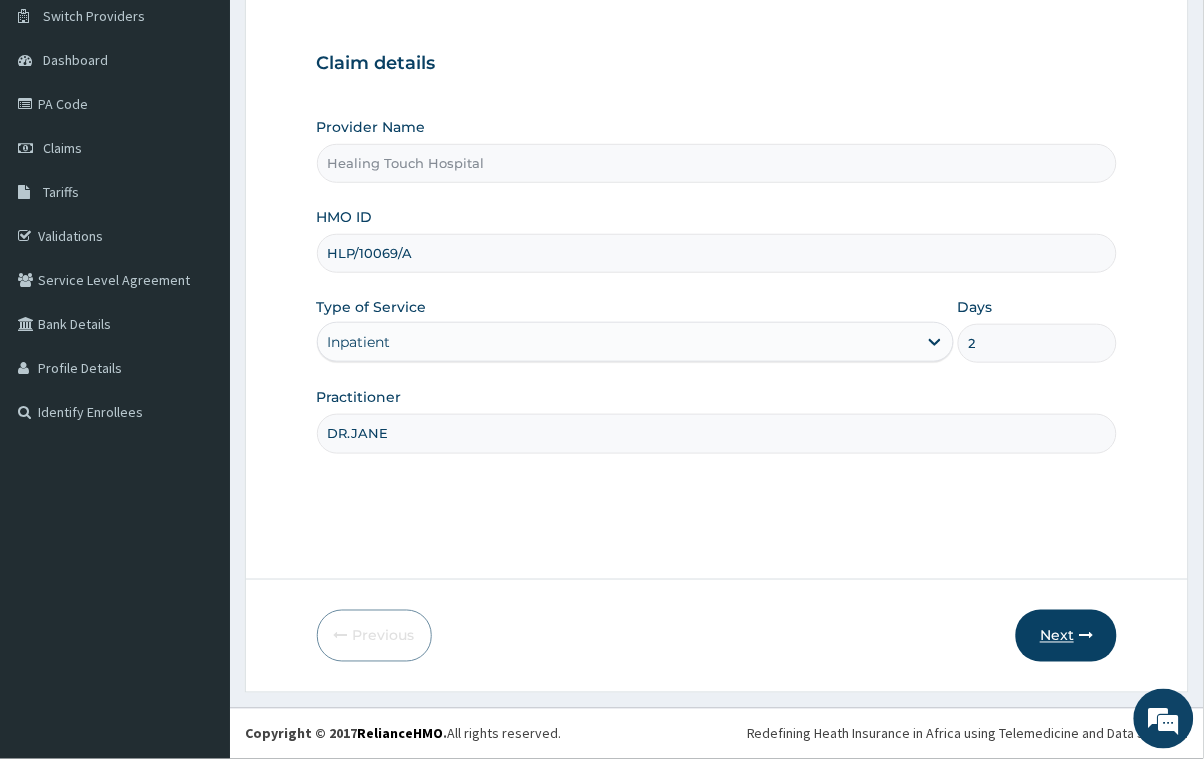 type on "2" 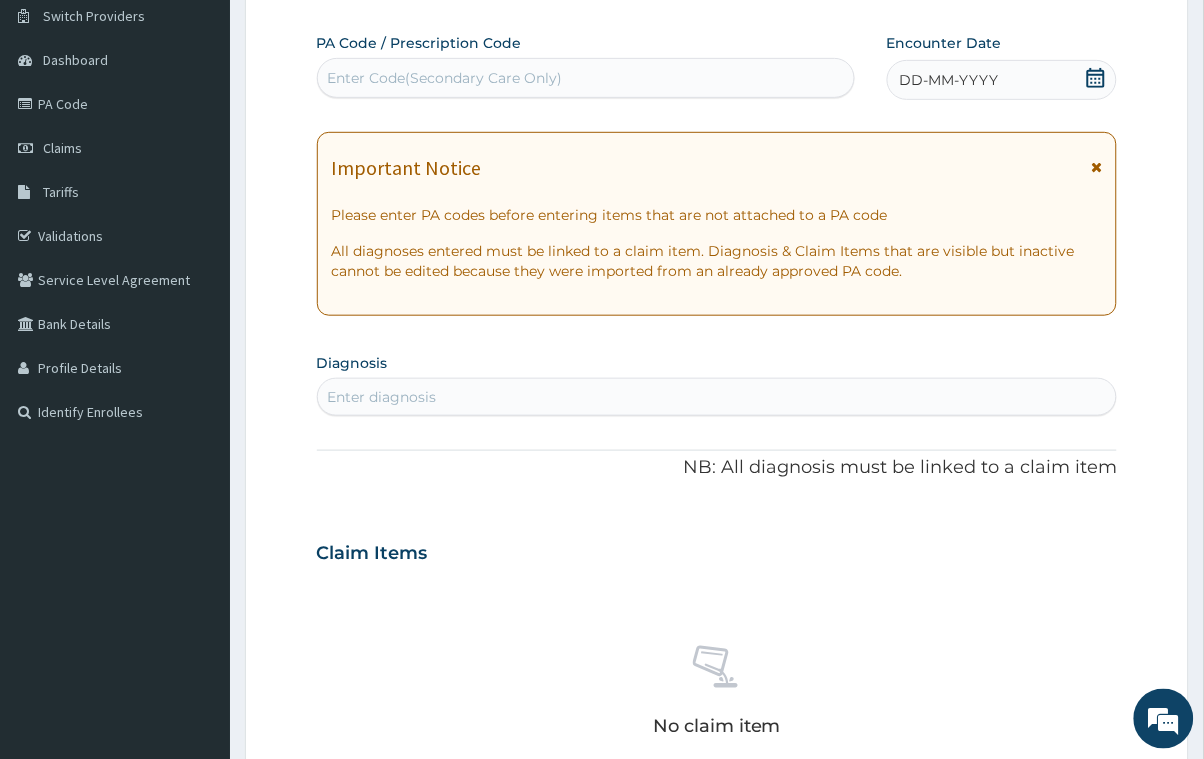 click on "Enter Code(Secondary Care Only)" at bounding box center (586, 78) 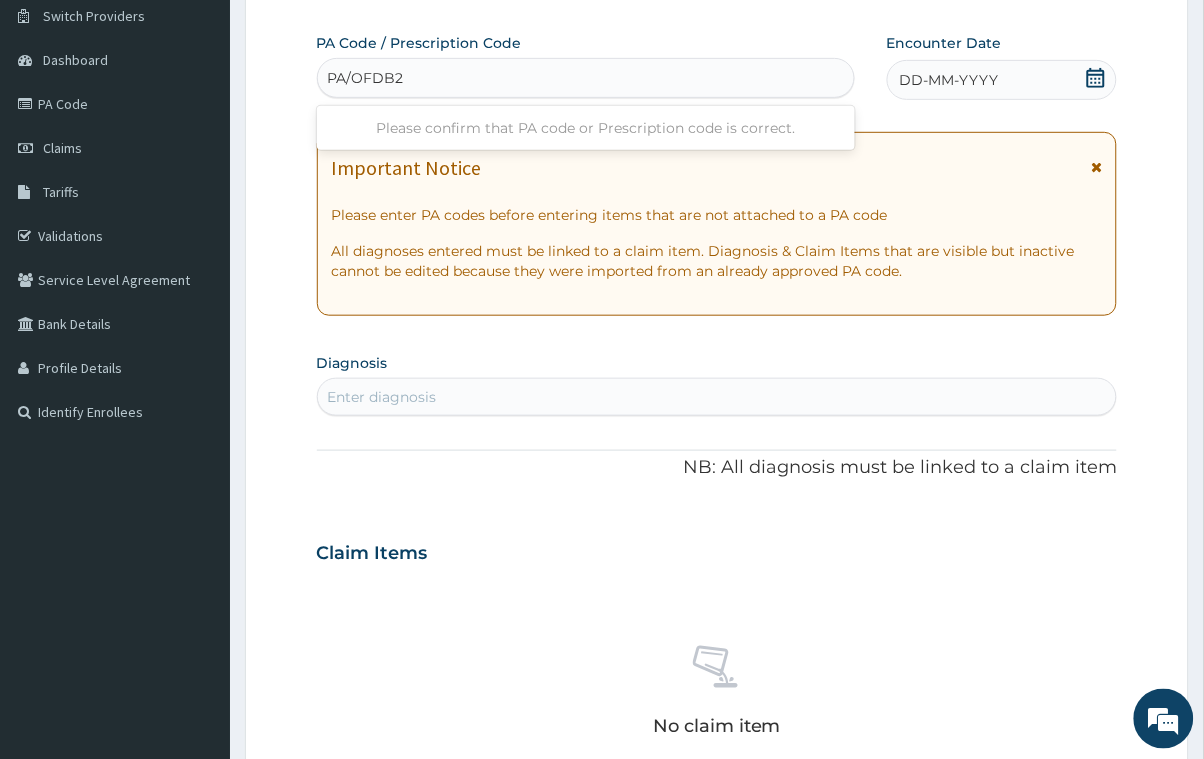 type on "PA/OFDB2E" 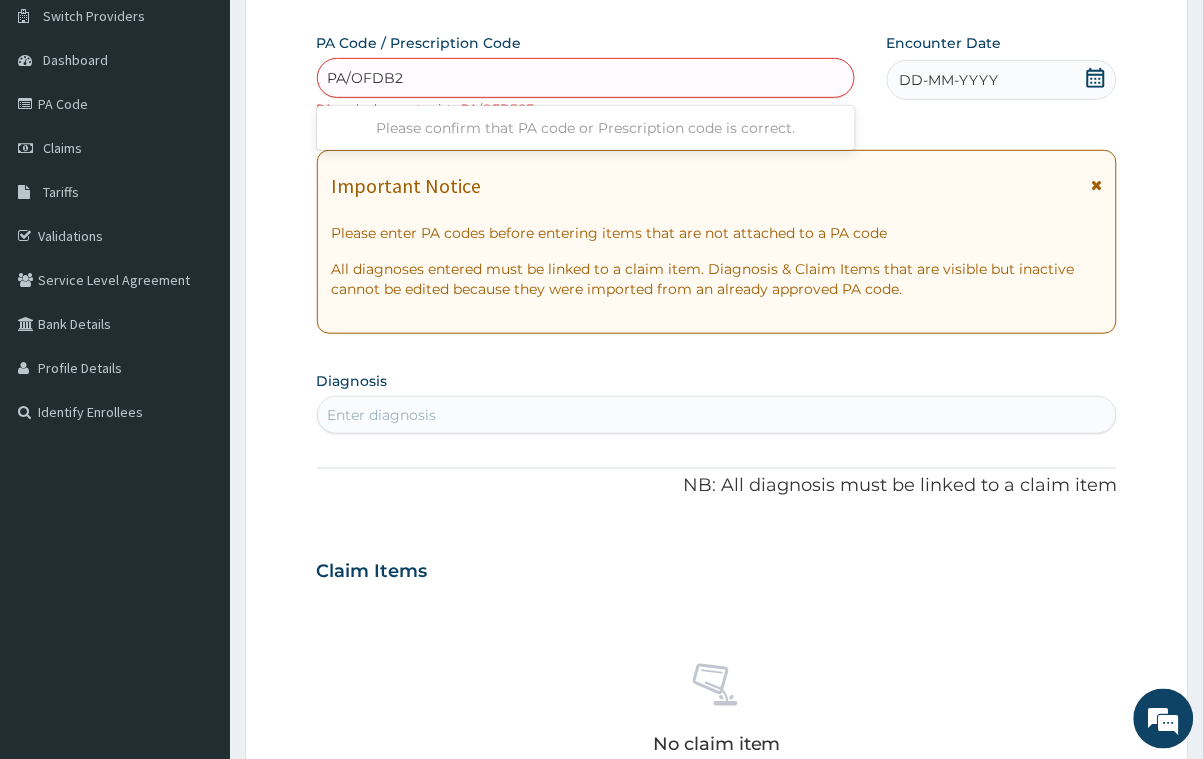 type on "PA/OFDB2E" 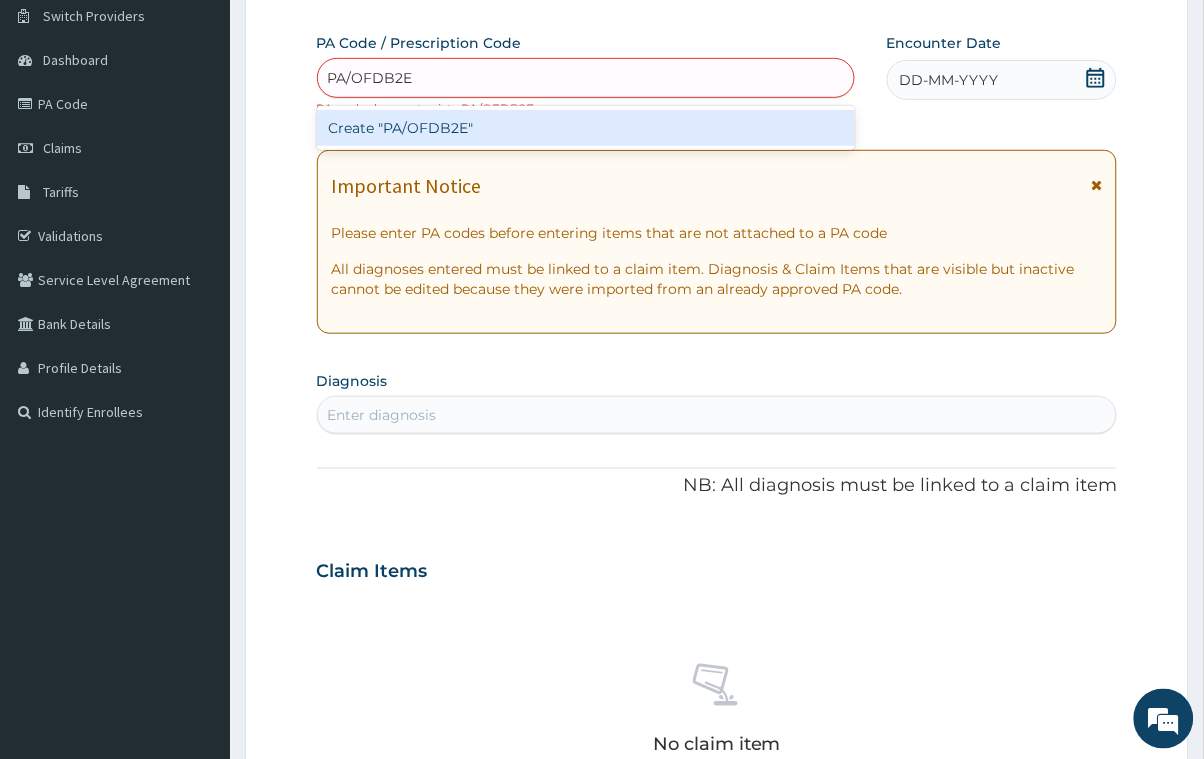 click on "Create "PA/OFDB2E"" at bounding box center (586, 128) 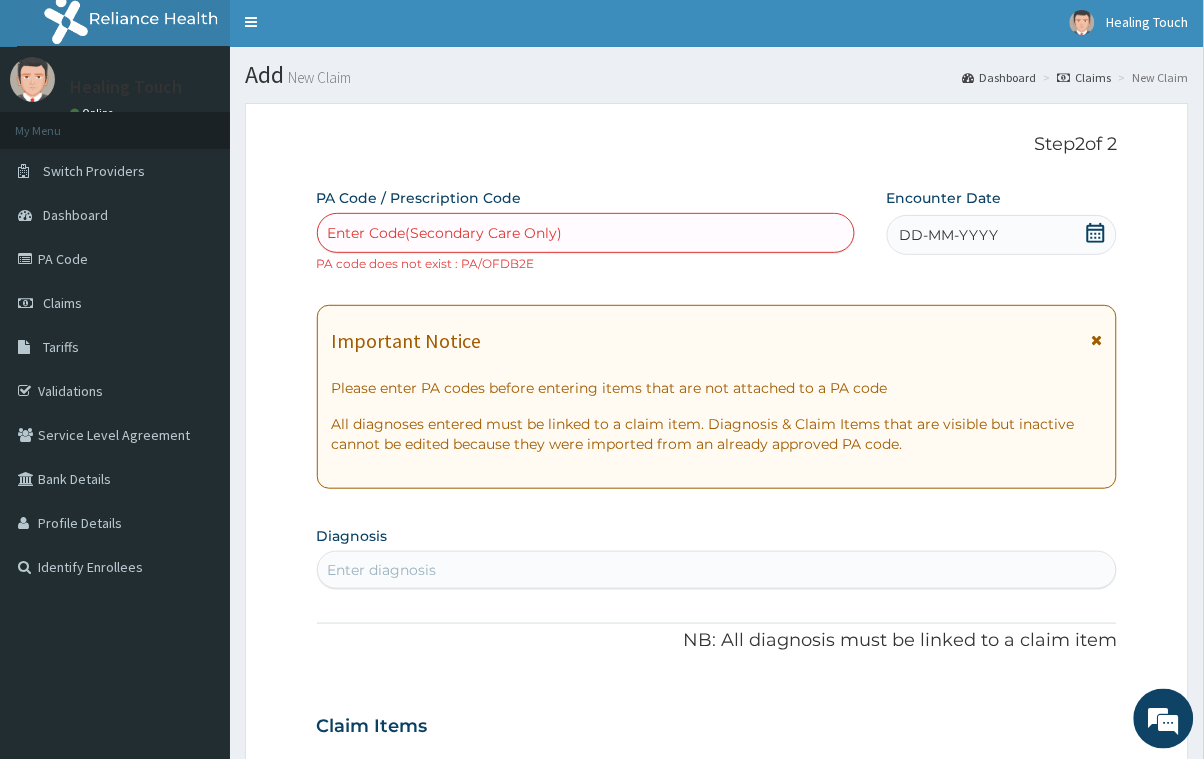 scroll, scrollTop: 0, scrollLeft: 0, axis: both 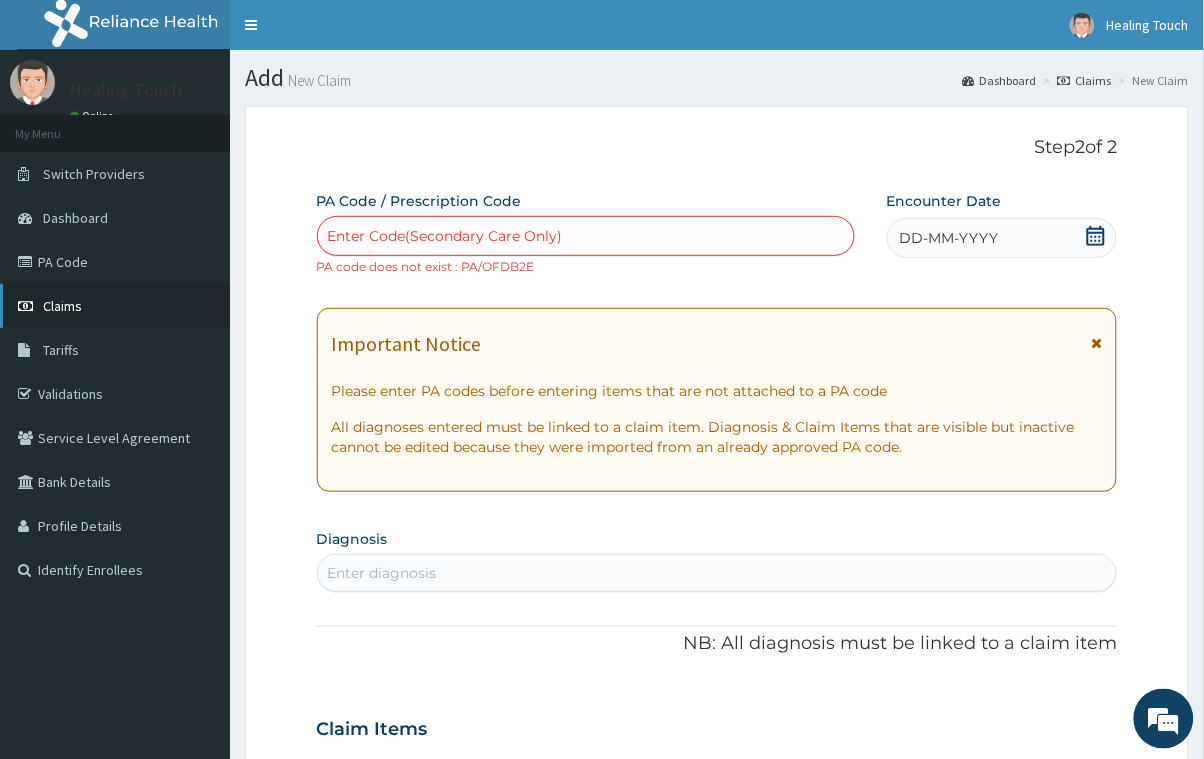 click on "Claims" at bounding box center [115, 306] 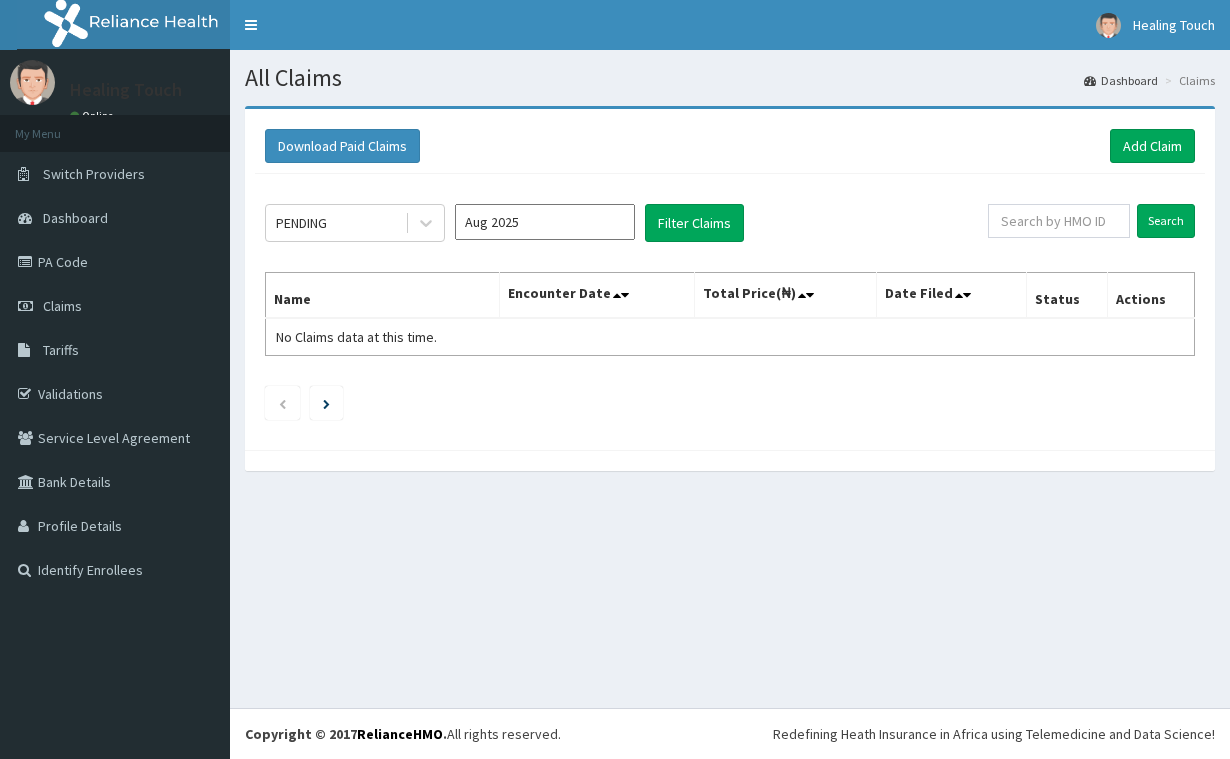 scroll, scrollTop: 0, scrollLeft: 0, axis: both 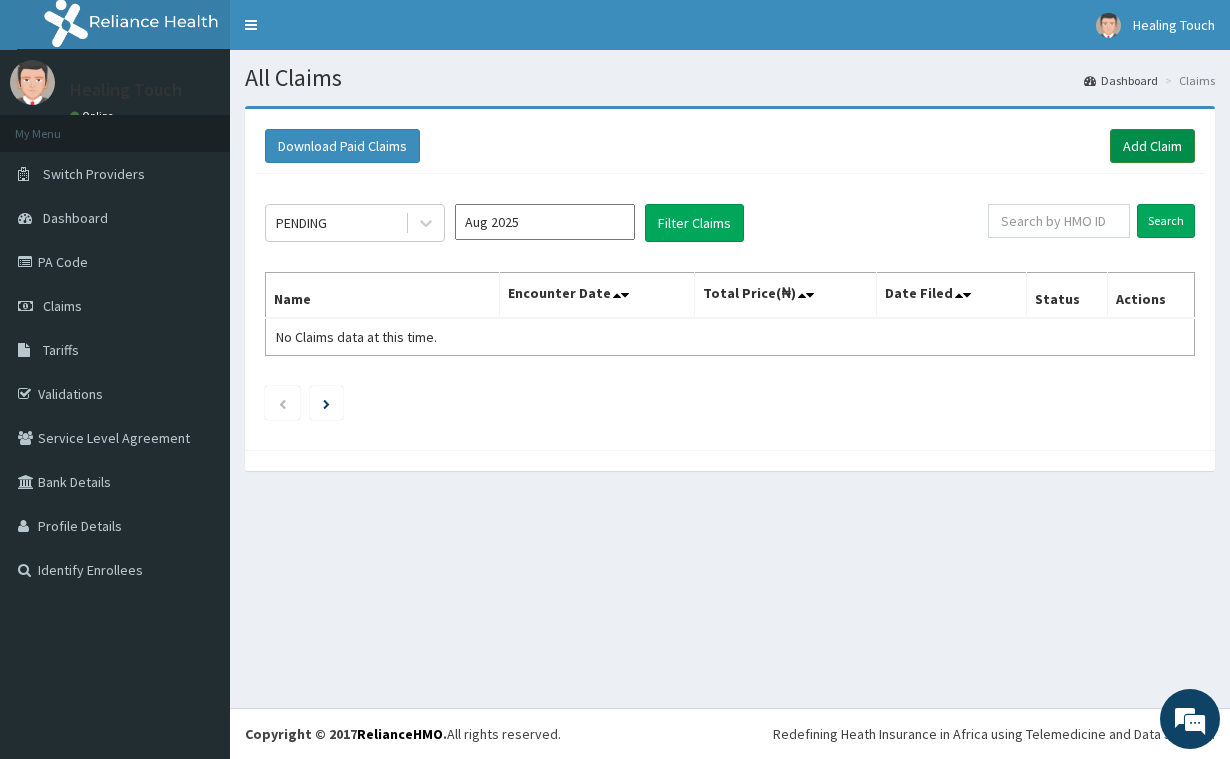 click on "Add Claim" at bounding box center [1152, 146] 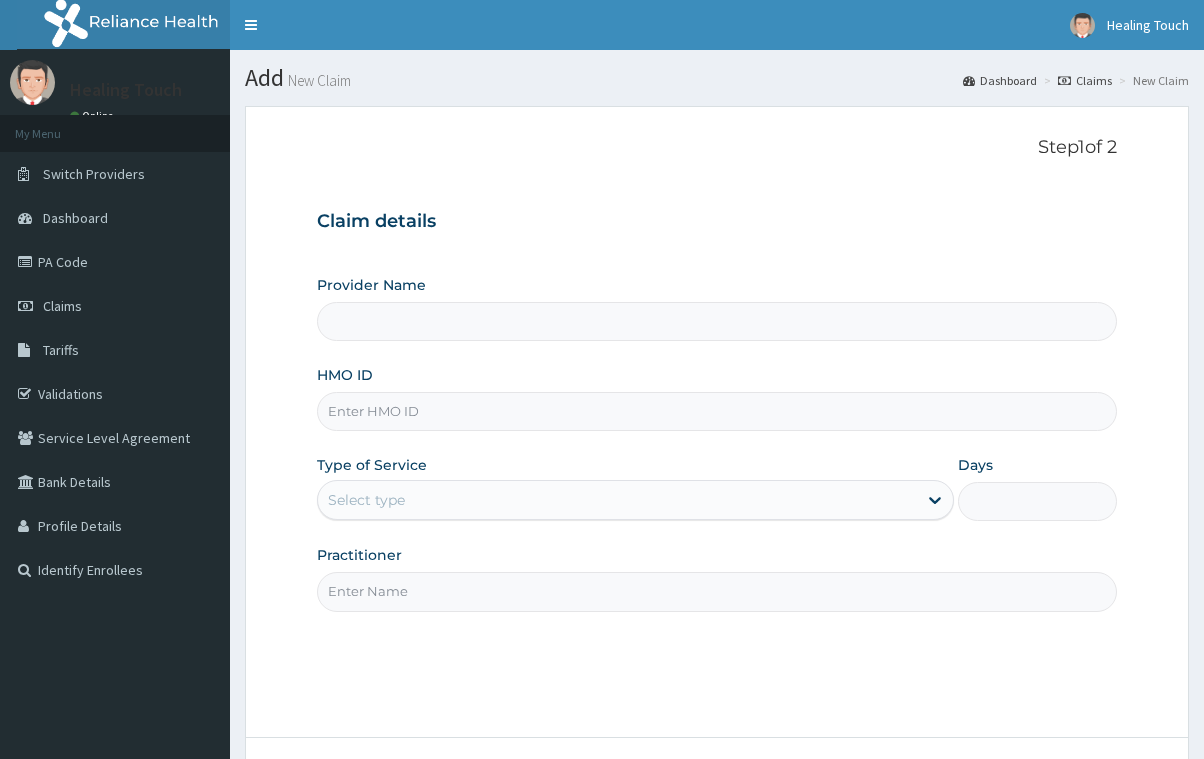 scroll, scrollTop: 0, scrollLeft: 0, axis: both 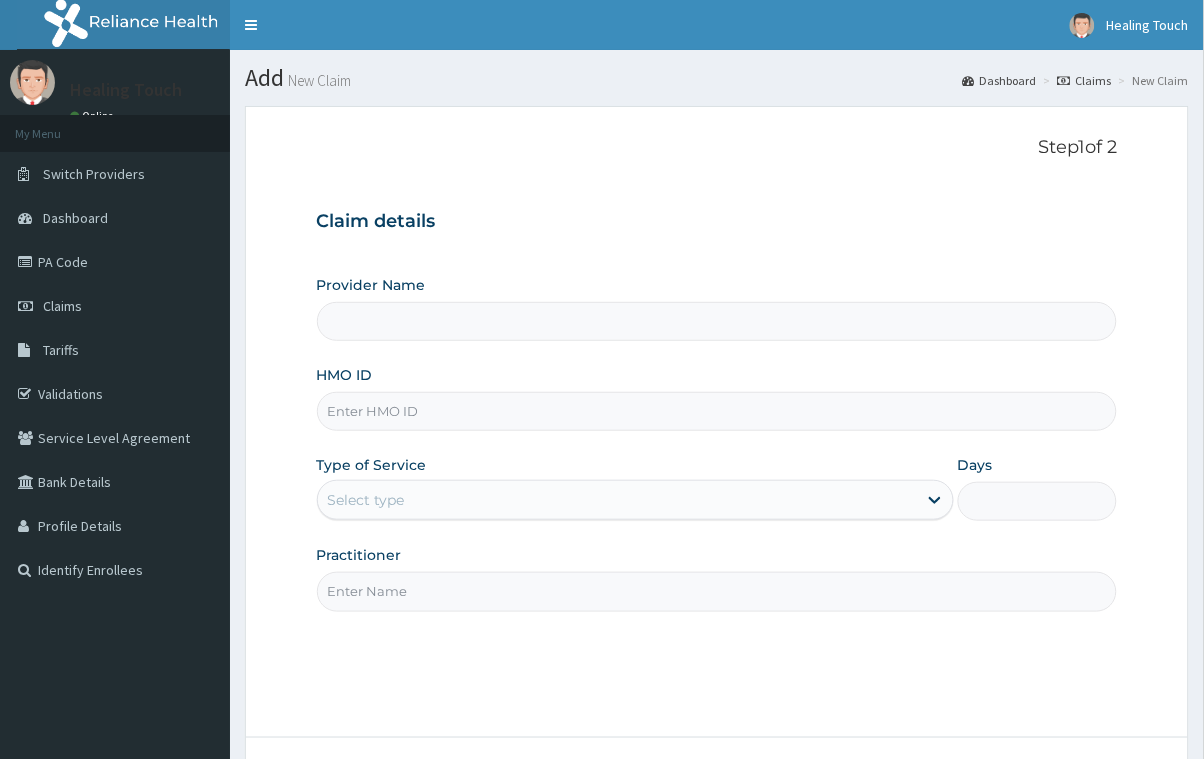 drag, startPoint x: 0, startPoint y: 0, endPoint x: 382, endPoint y: 410, distance: 560.3784 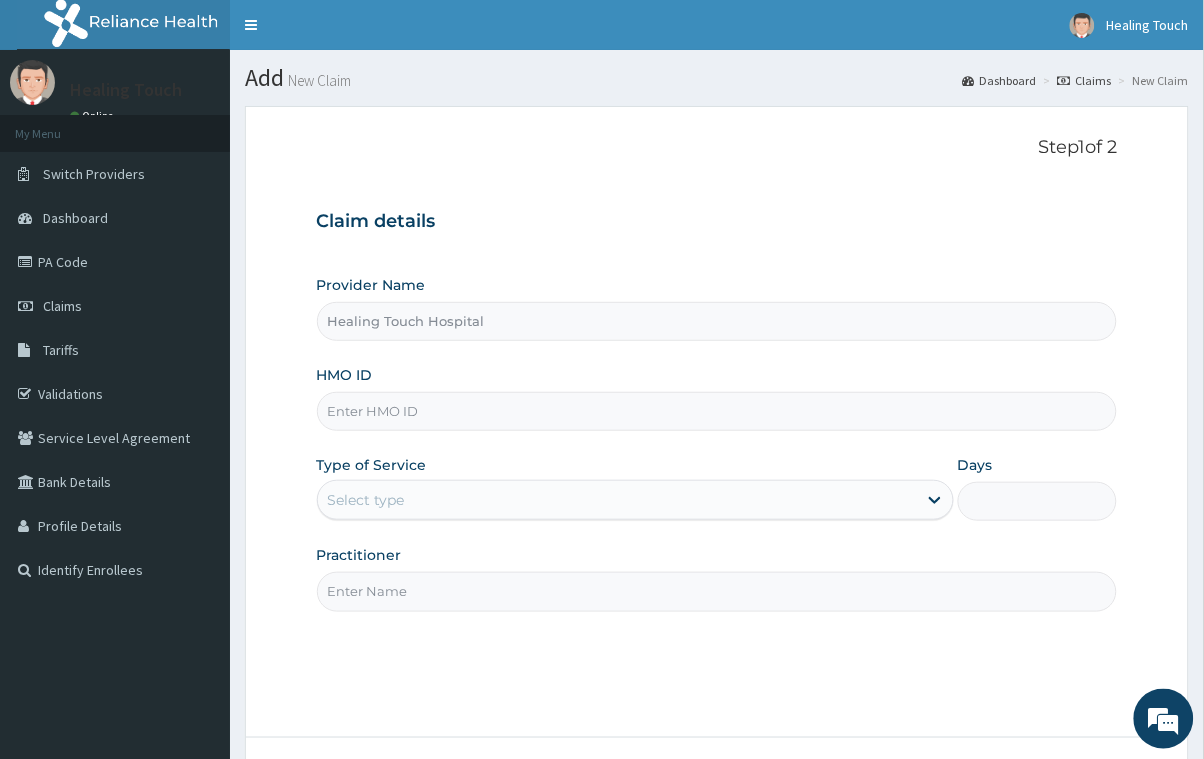 type on "HLP/10069/A" 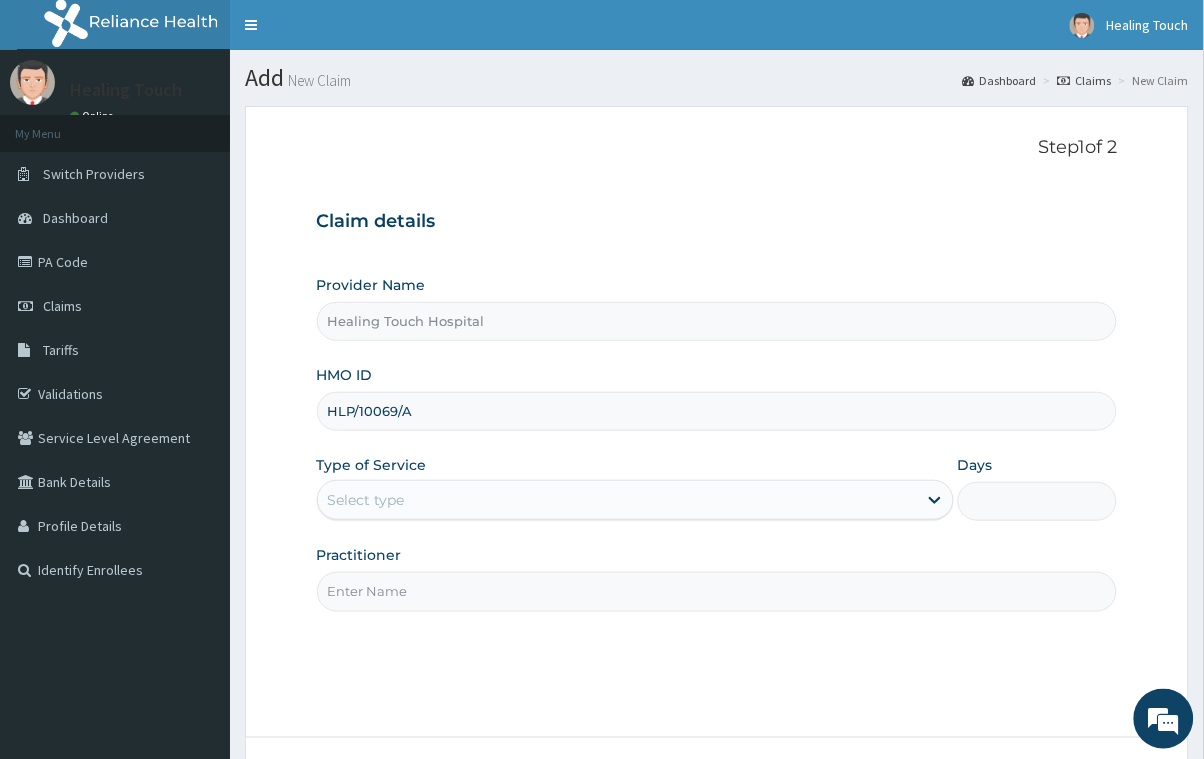 click on "Select type" at bounding box center (617, 500) 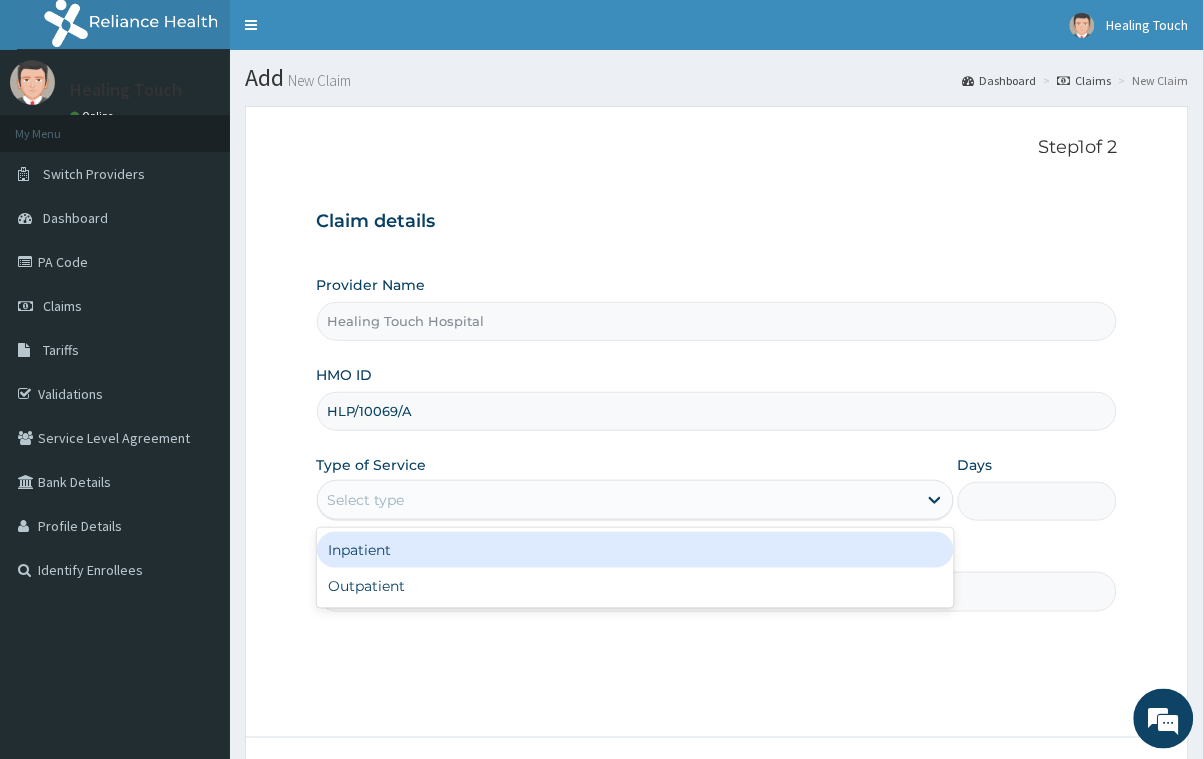 scroll, scrollTop: 0, scrollLeft: 0, axis: both 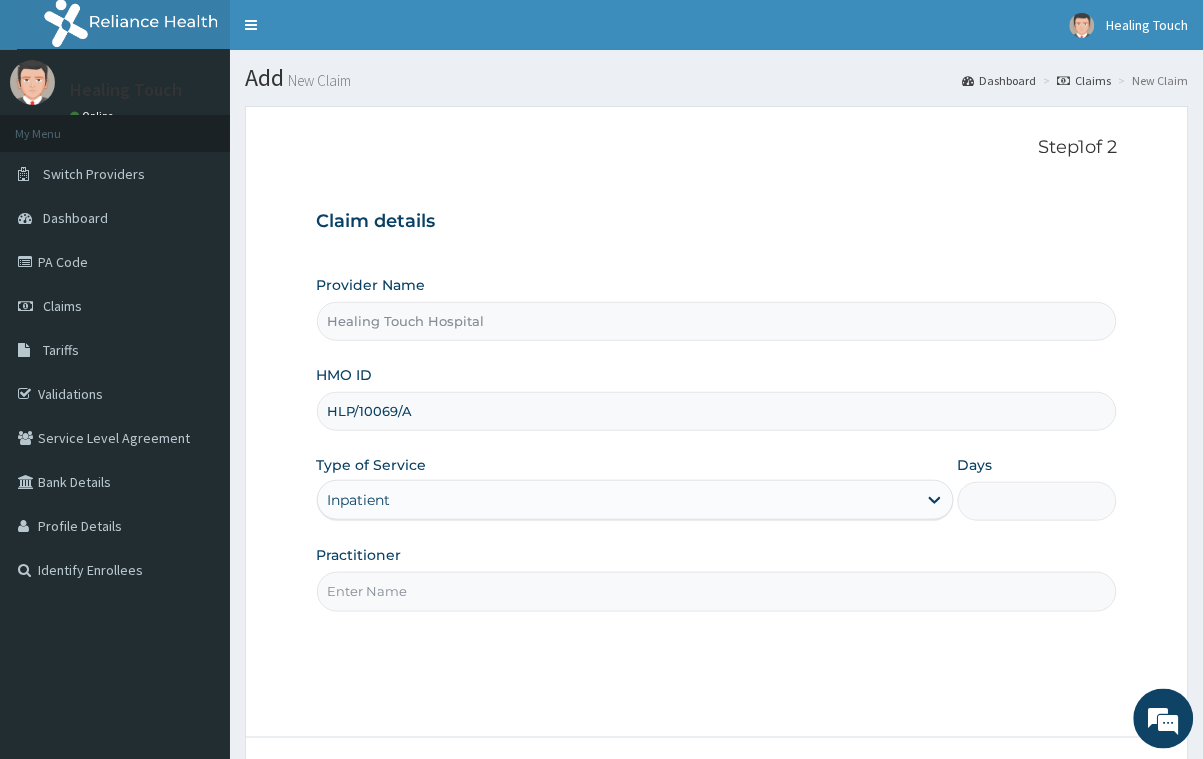 click on "Practitioner" at bounding box center (717, 591) 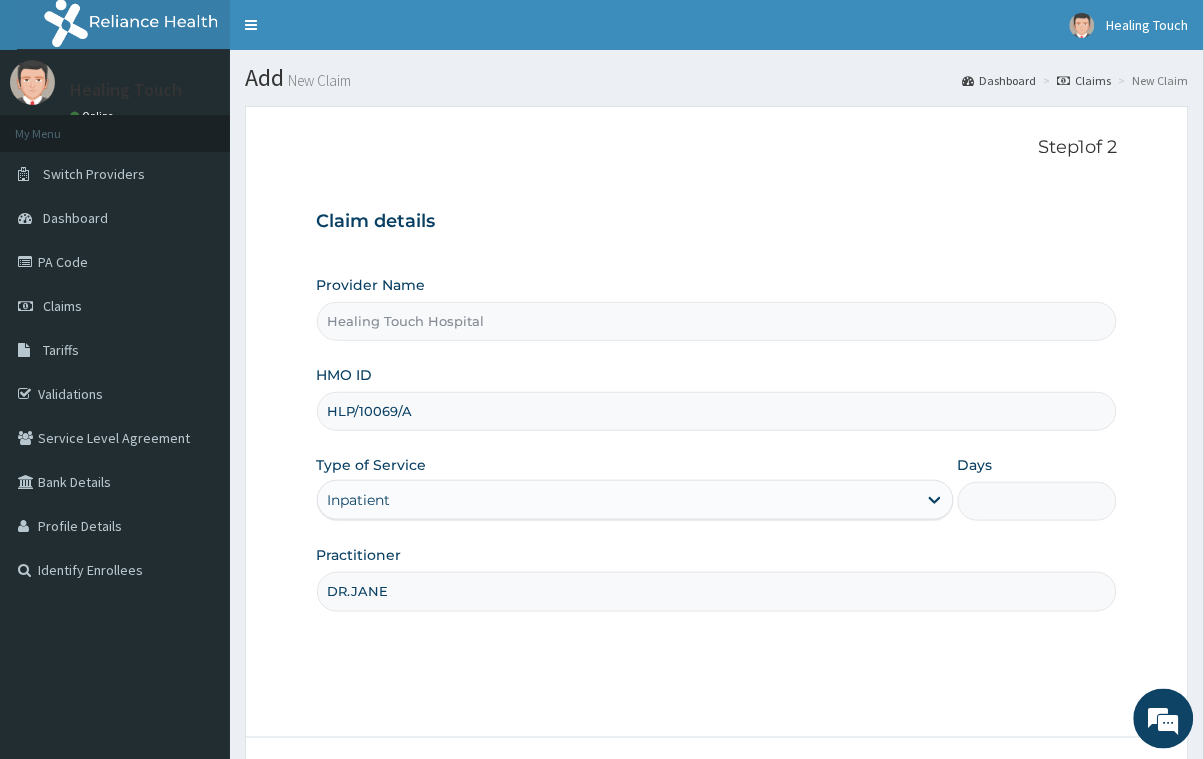 type on "DR.JANE" 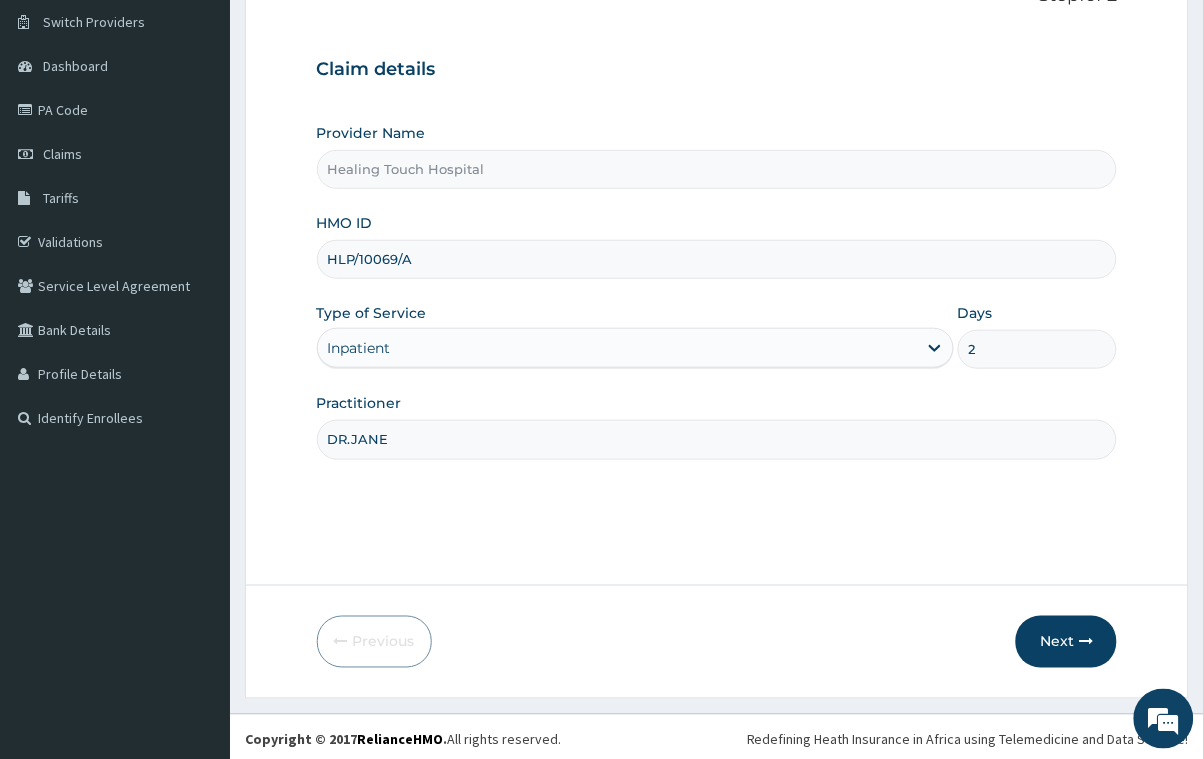 scroll, scrollTop: 158, scrollLeft: 0, axis: vertical 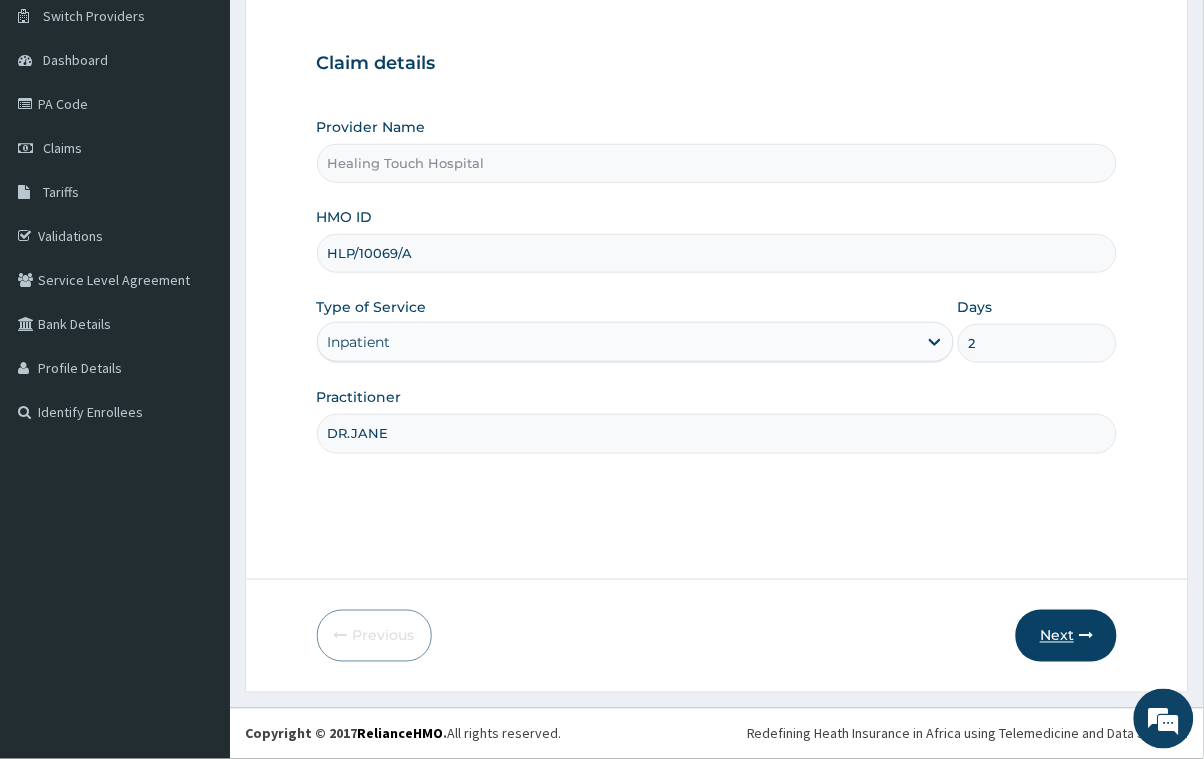 type on "2" 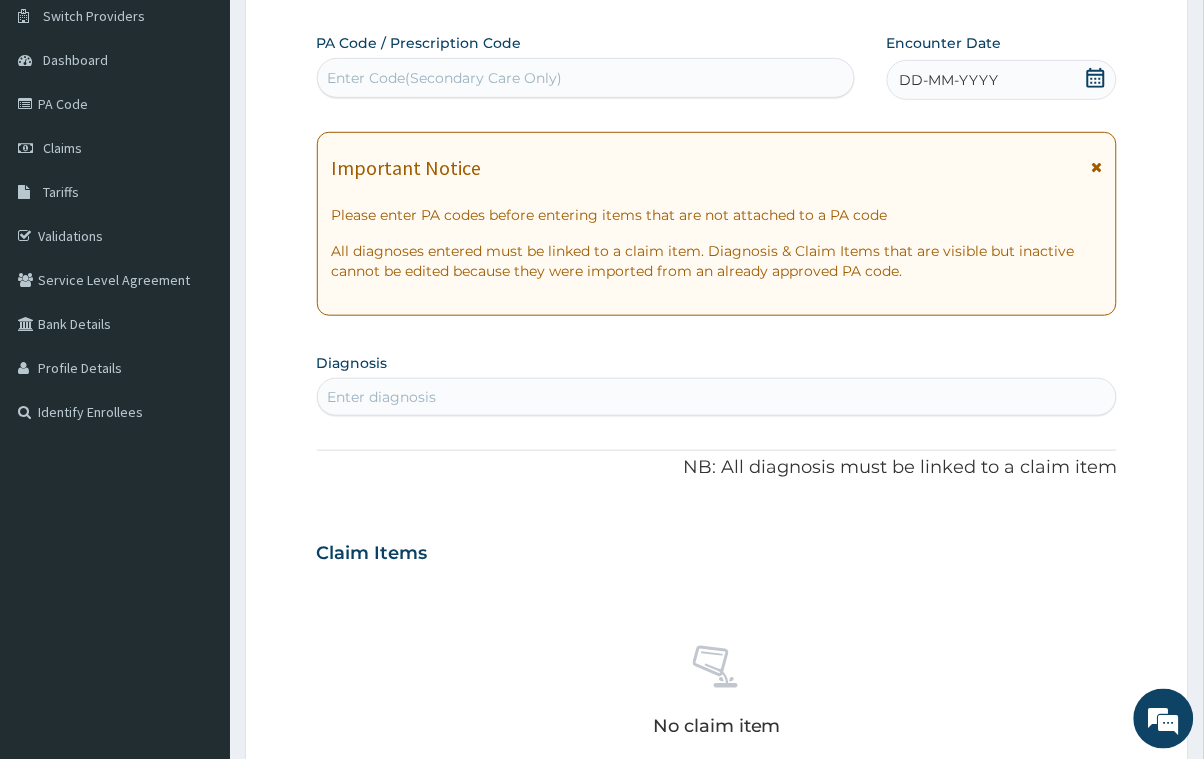click 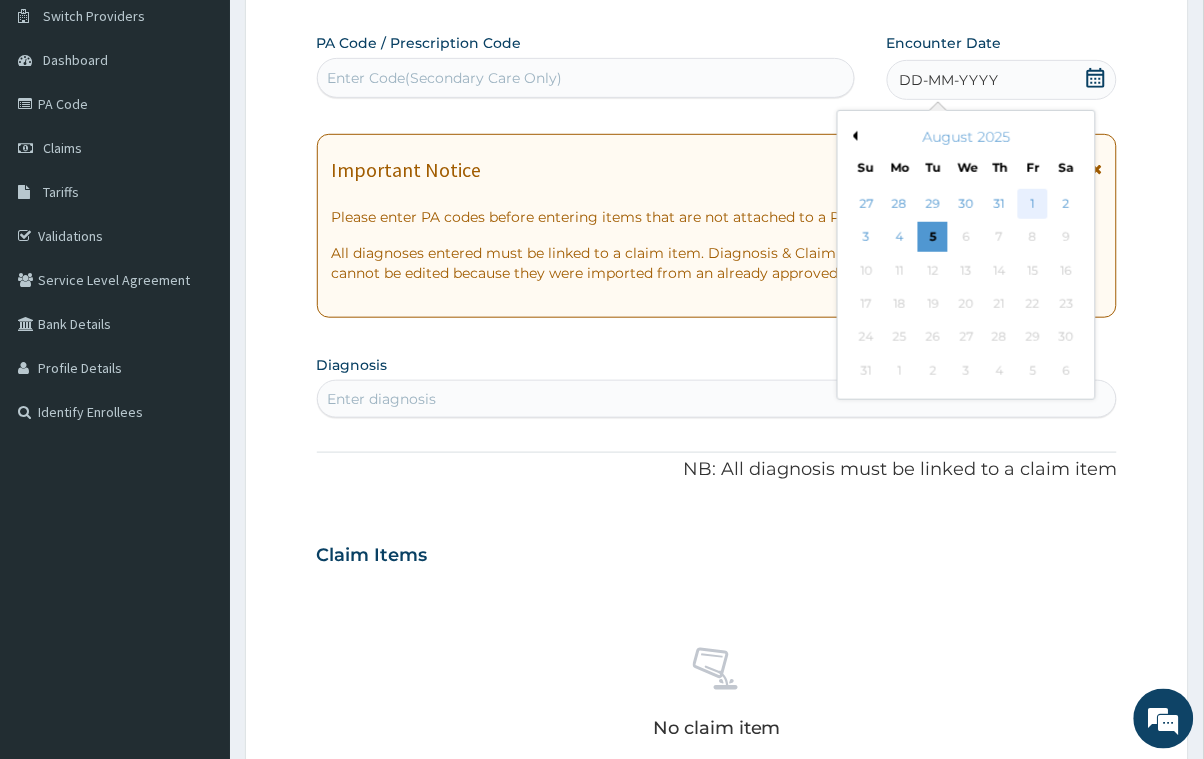 click on "1" at bounding box center (1033, 204) 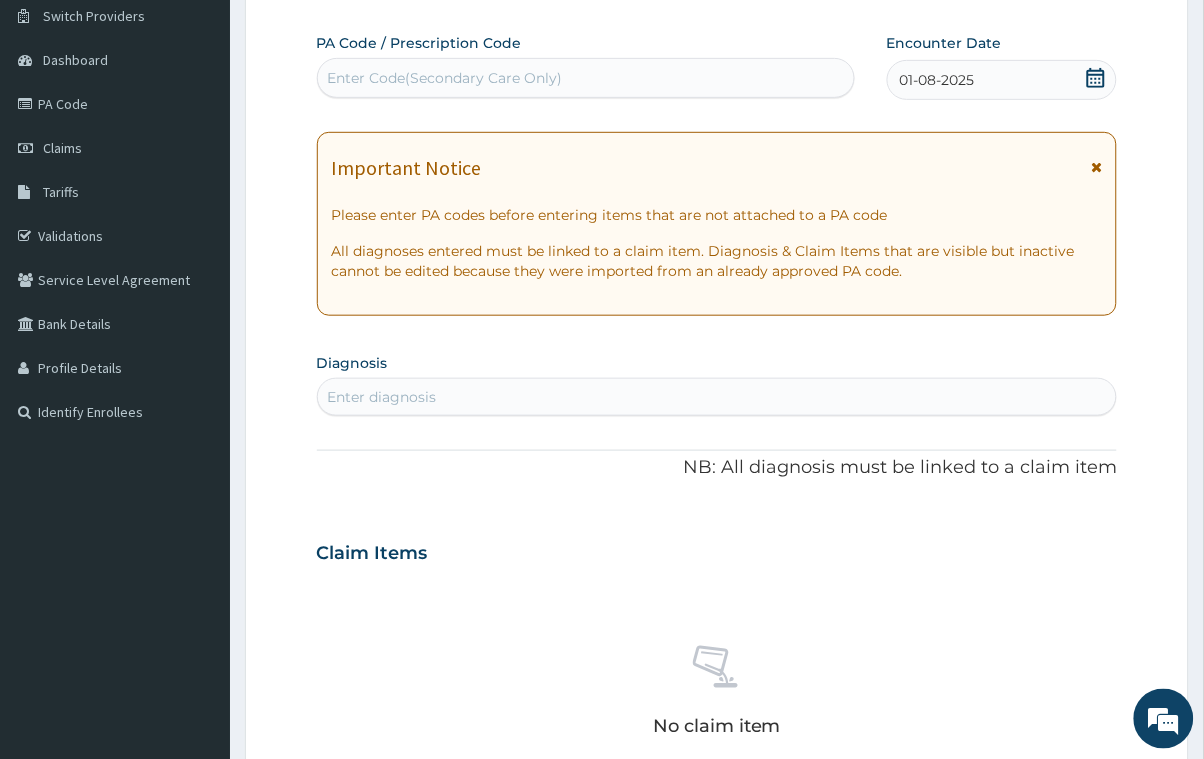 click on "Enter Code(Secondary Care Only)" at bounding box center [445, 78] 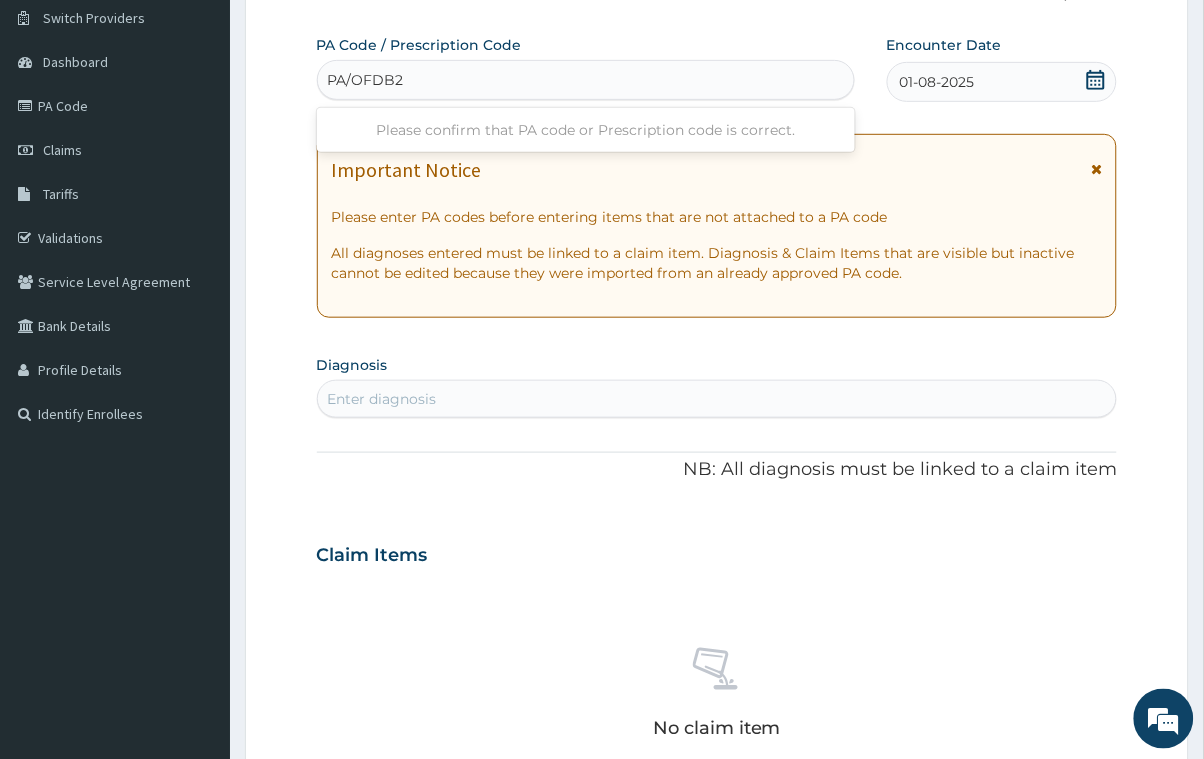 type on "PA/OFDB2E" 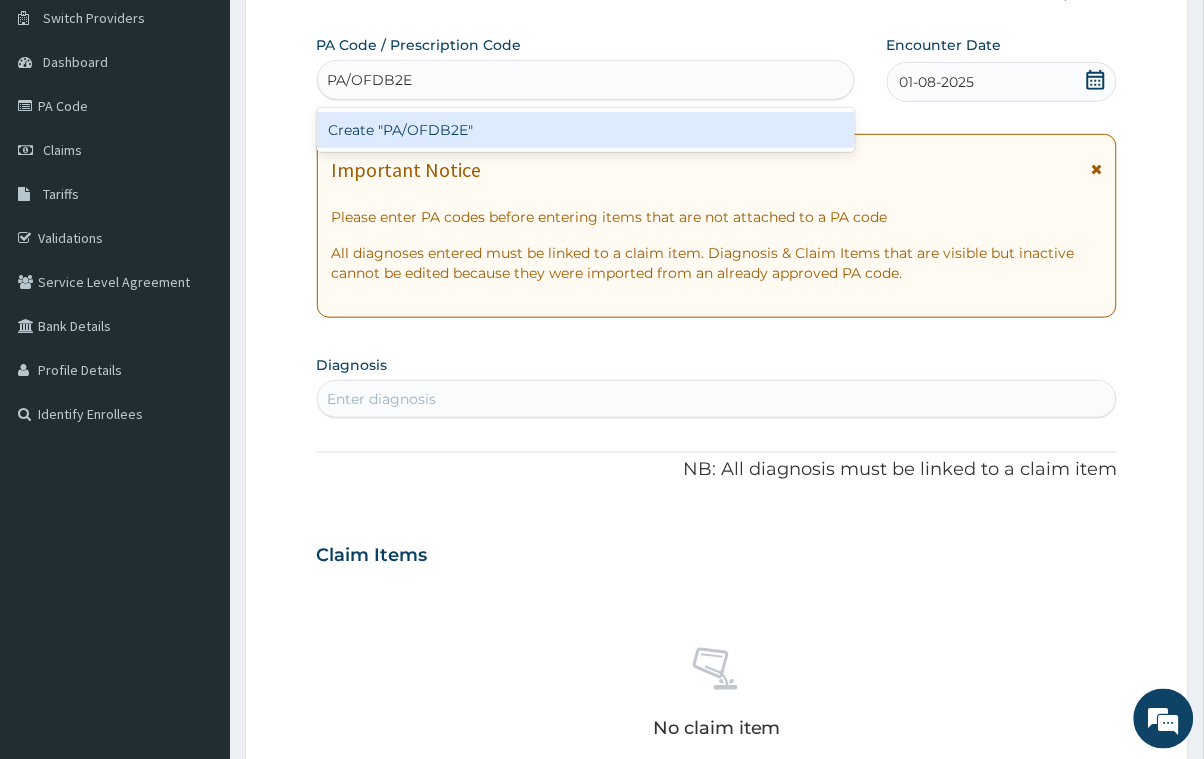 click on "Create "PA/OFDB2E"" at bounding box center [586, 130] 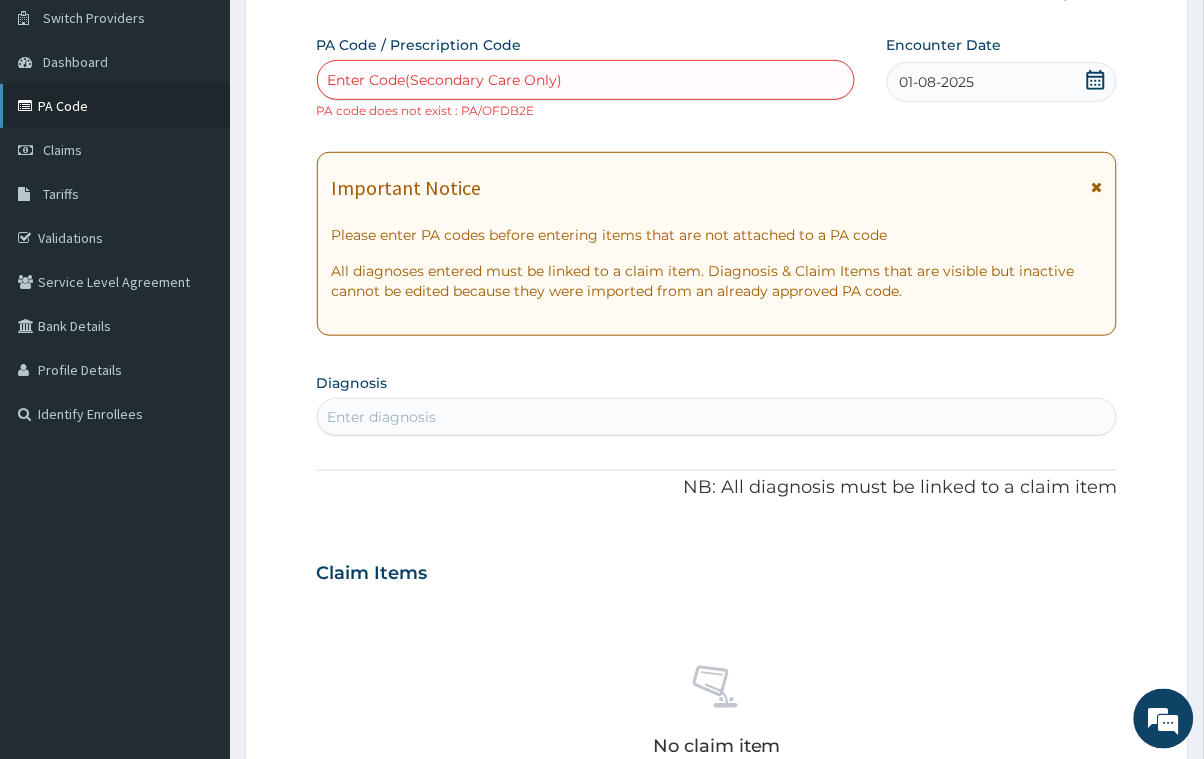 click on "PA Code" at bounding box center (115, 106) 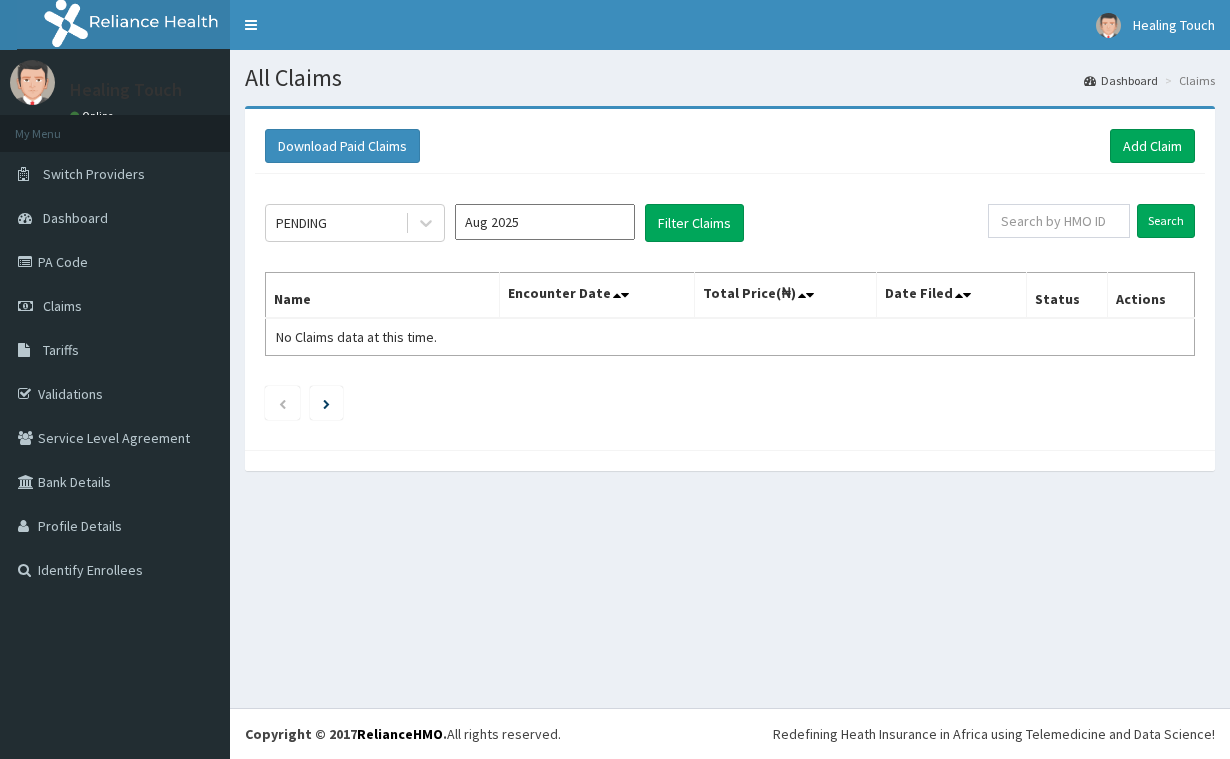 scroll, scrollTop: 0, scrollLeft: 0, axis: both 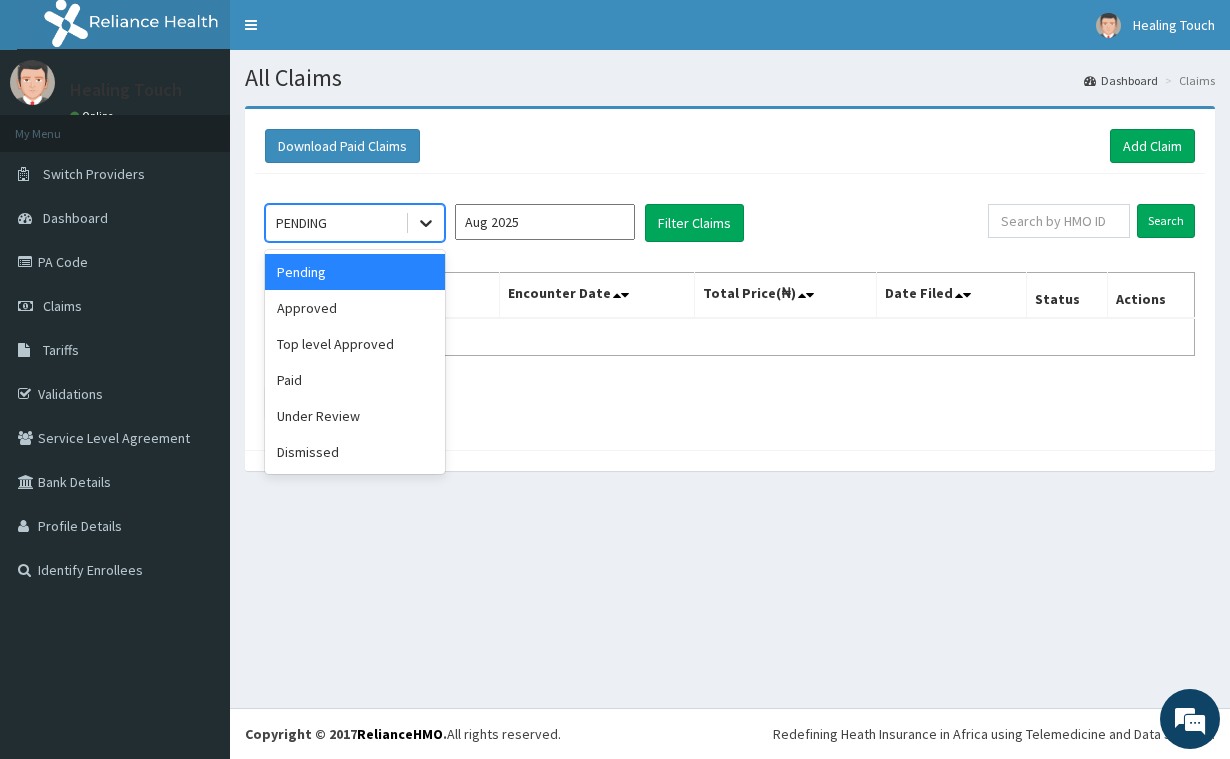 click 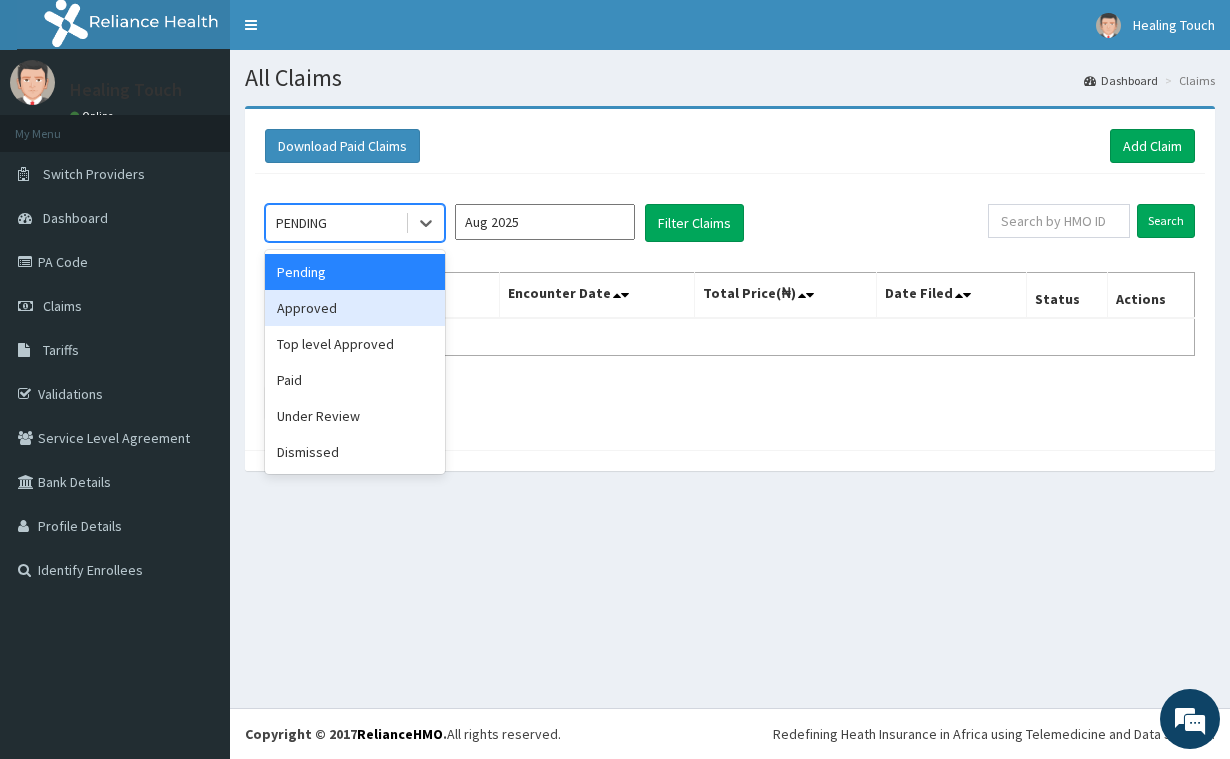 click on "Approved" at bounding box center [355, 308] 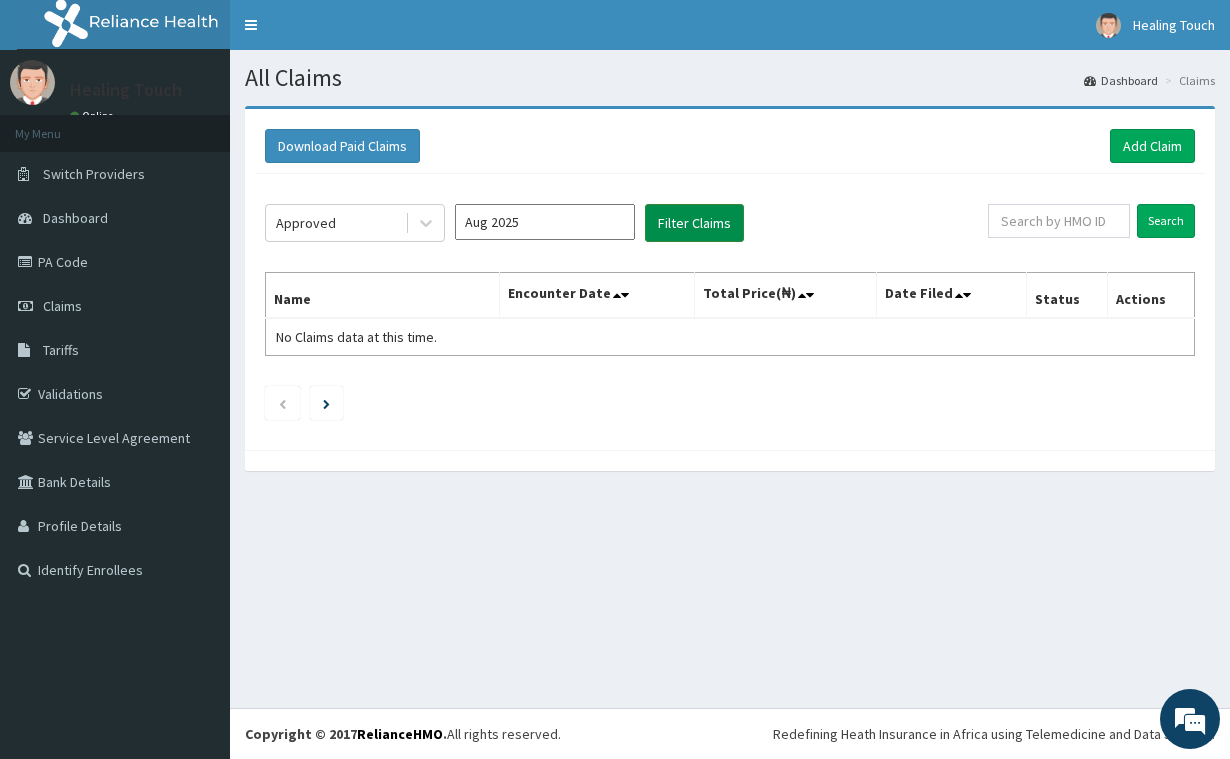 click on "Filter Claims" at bounding box center [694, 223] 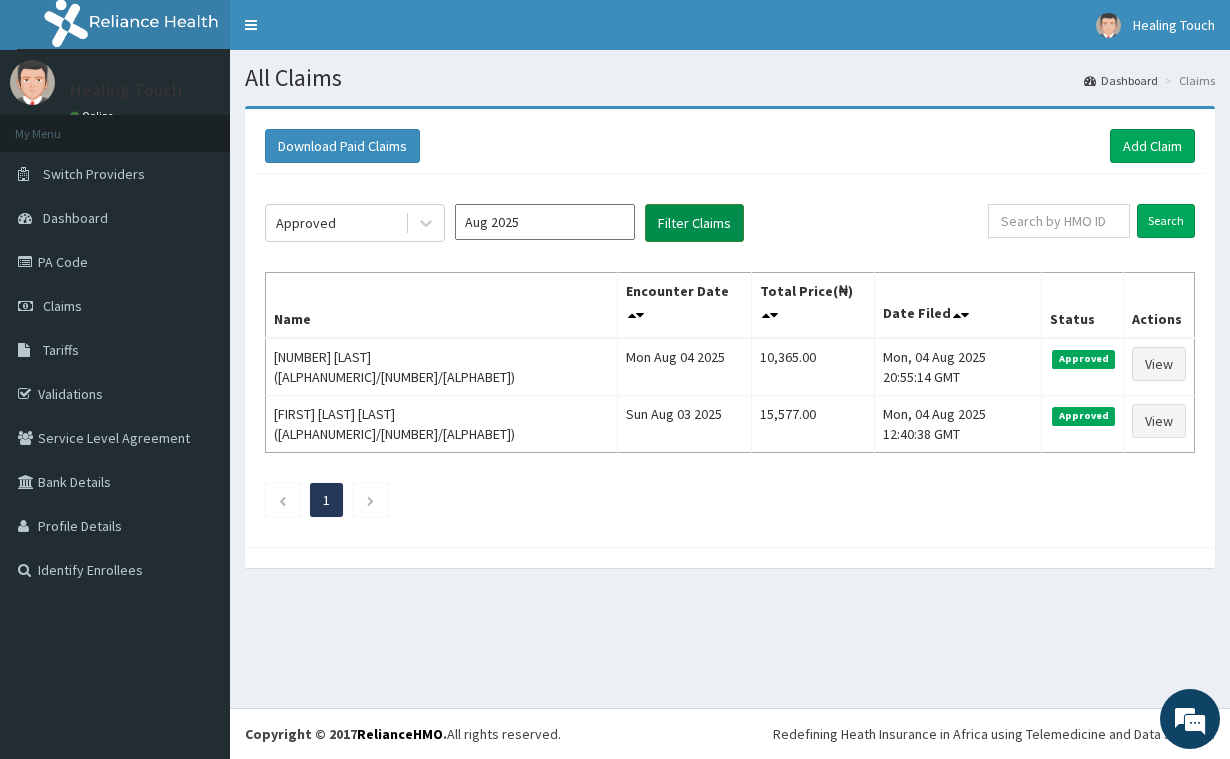 scroll, scrollTop: 0, scrollLeft: 0, axis: both 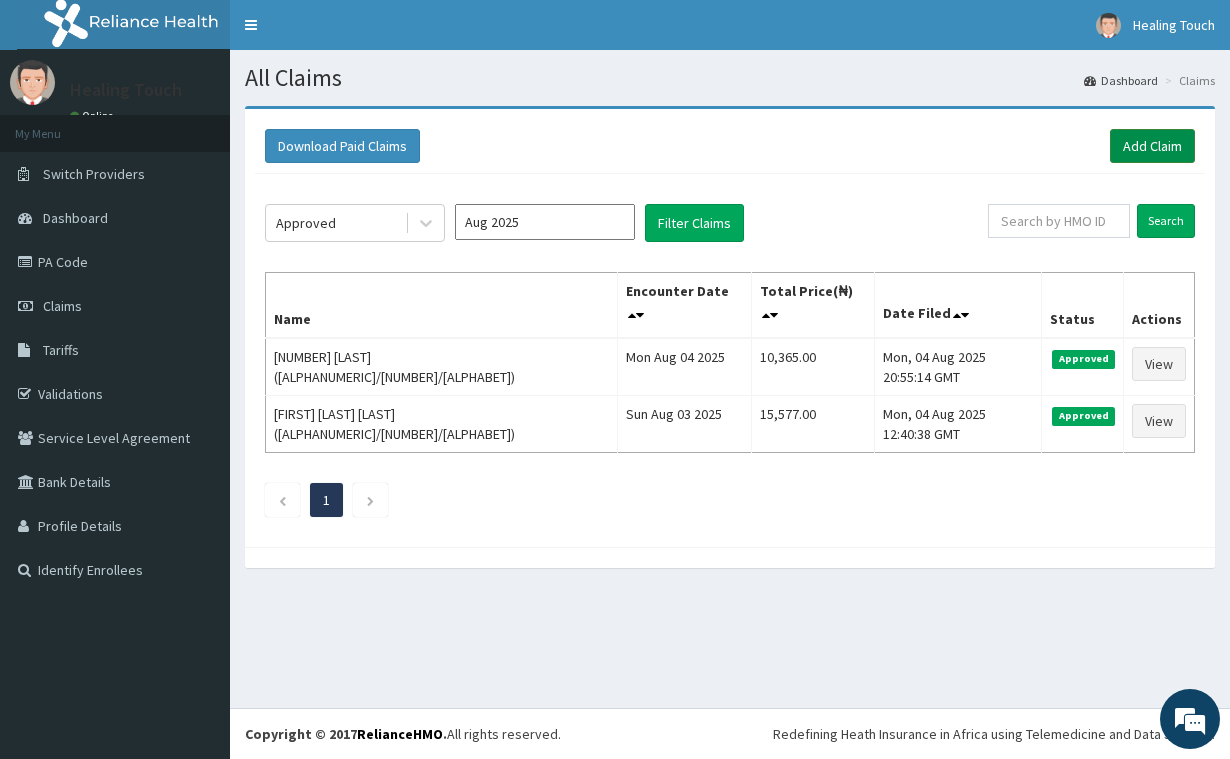 click on "Add Claim" at bounding box center (1152, 146) 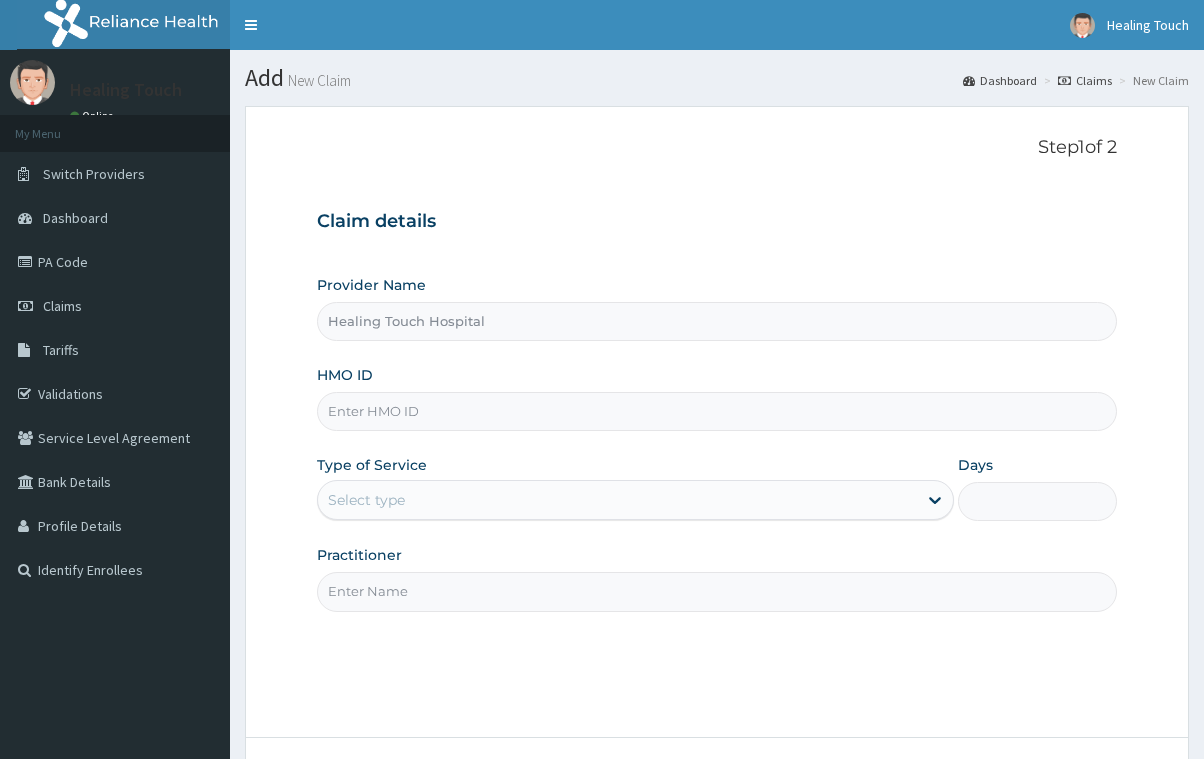 scroll, scrollTop: 0, scrollLeft: 0, axis: both 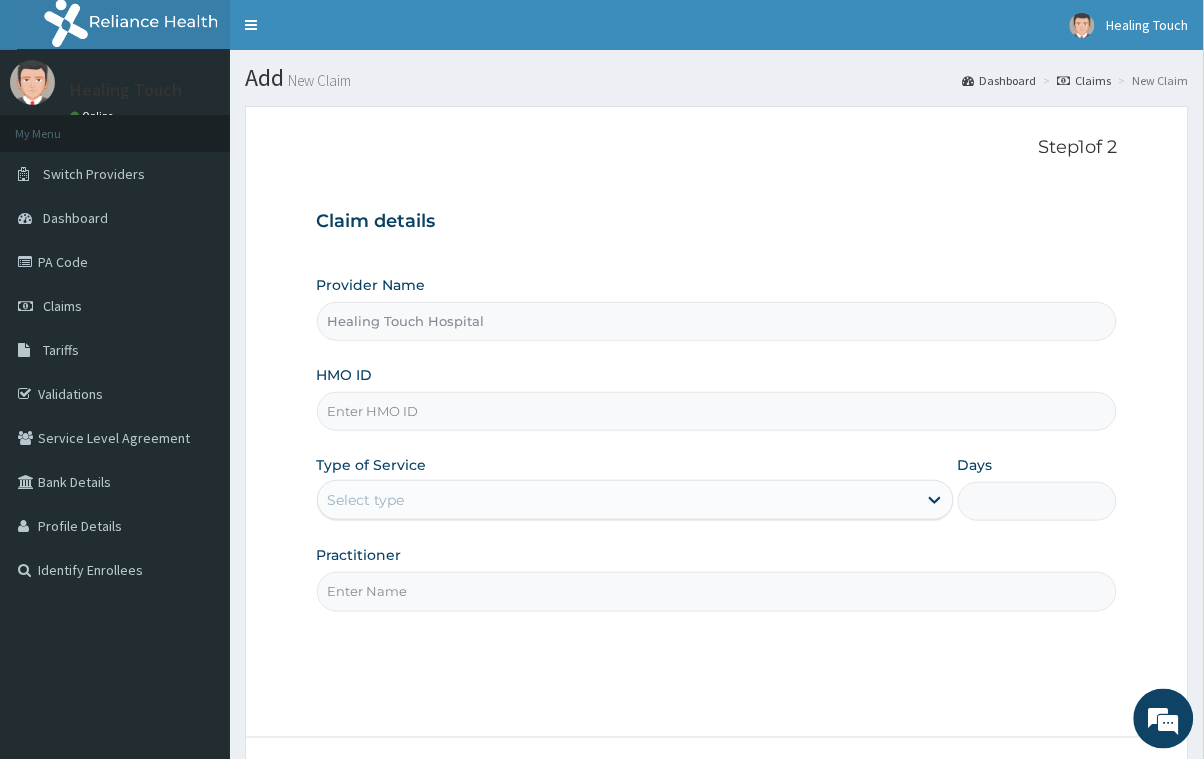 click on "HMO ID" at bounding box center [717, 411] 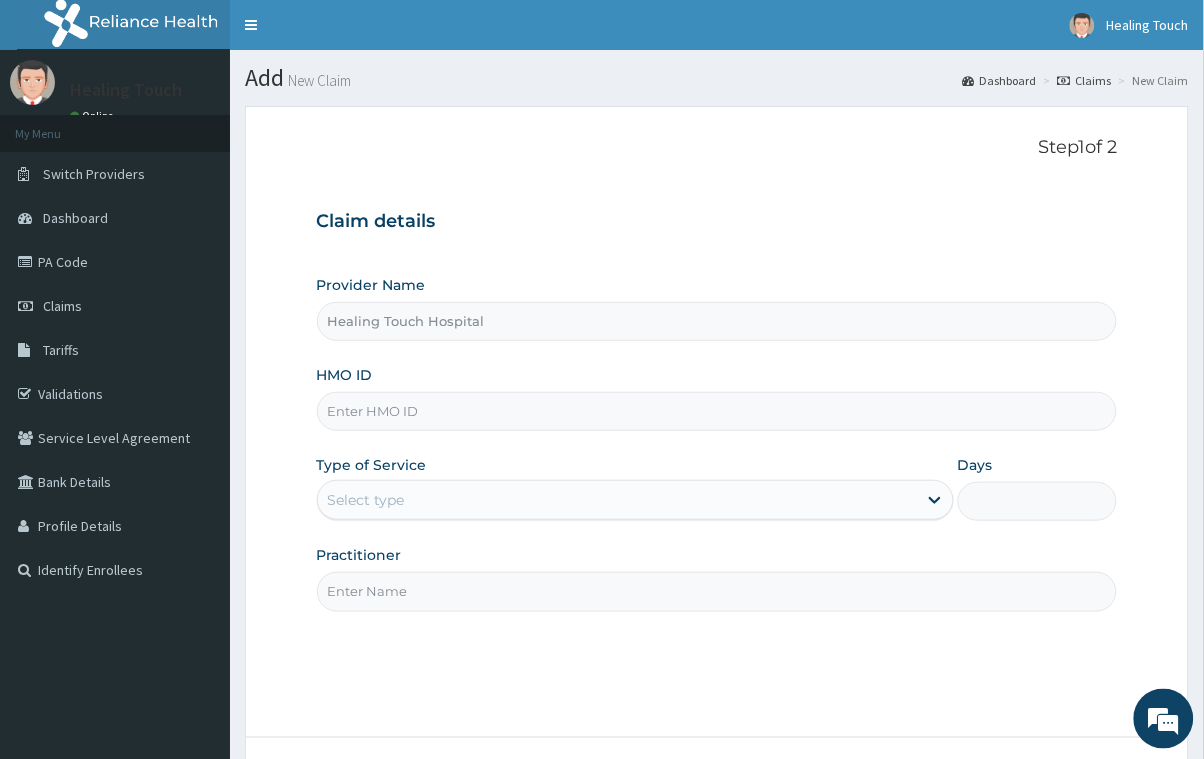 scroll, scrollTop: 0, scrollLeft: 0, axis: both 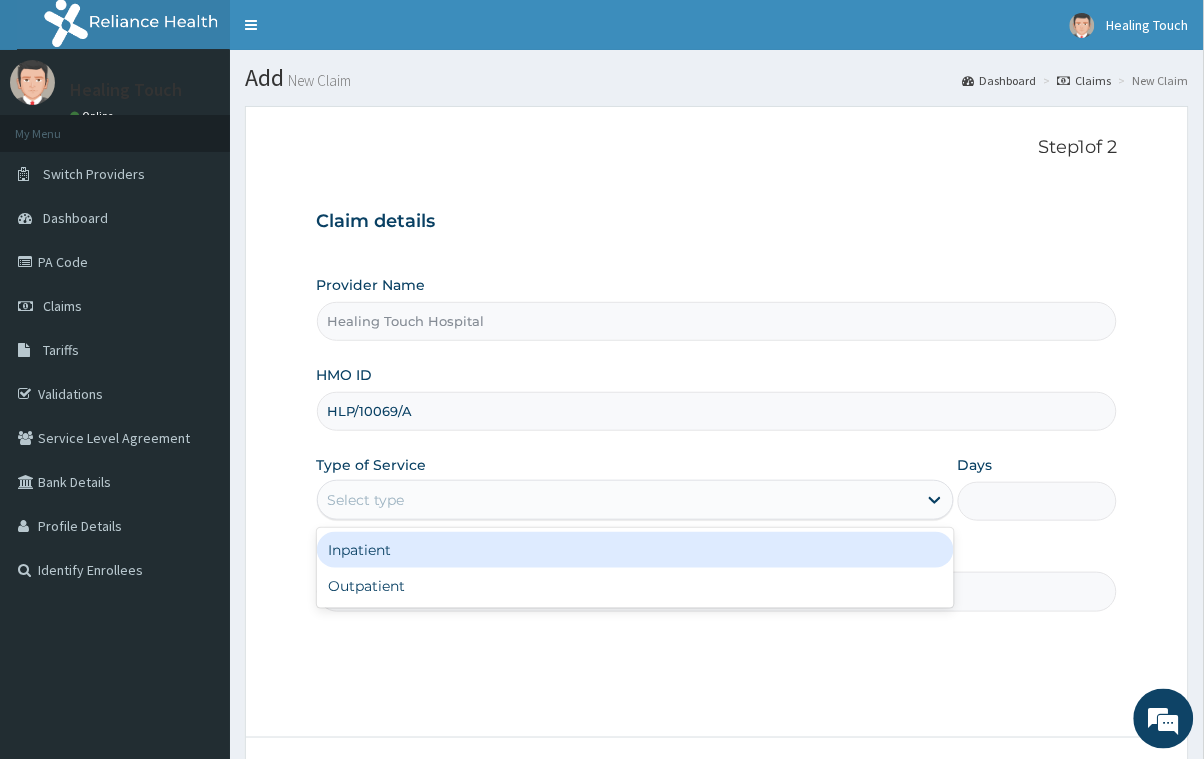 click on "Select type" at bounding box center [617, 500] 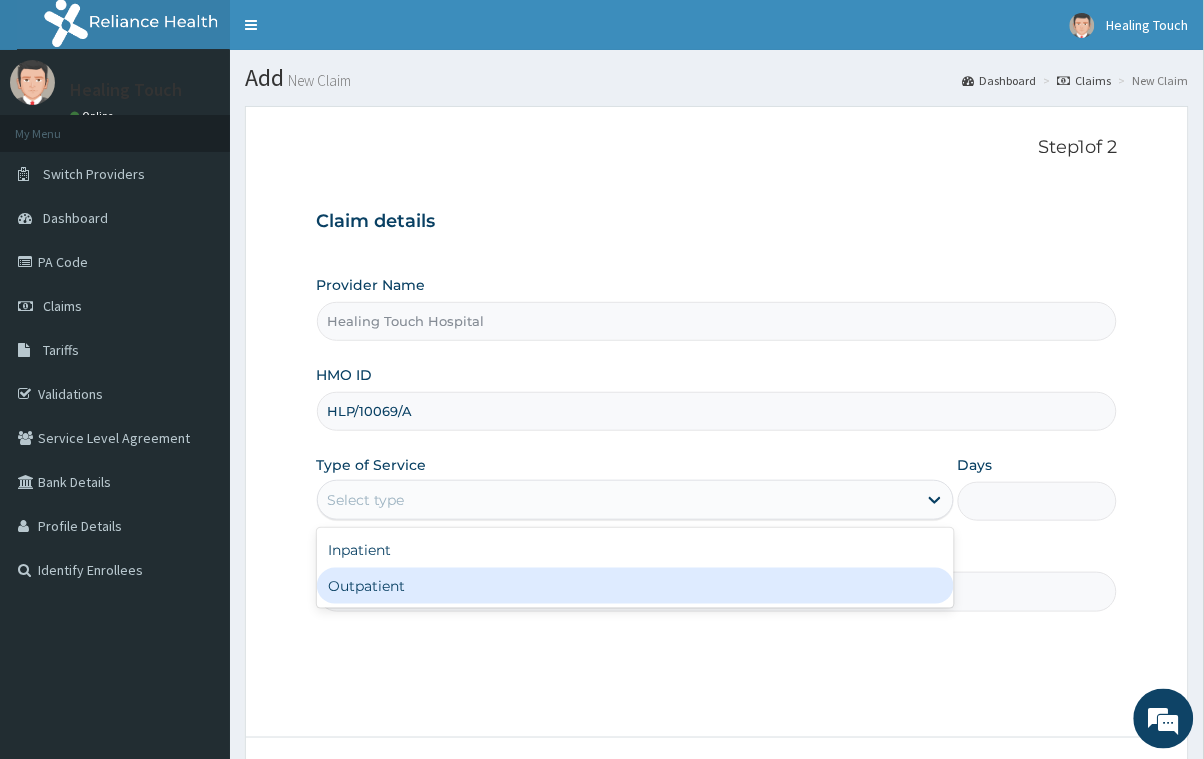 click on "Outpatient" at bounding box center (635, 586) 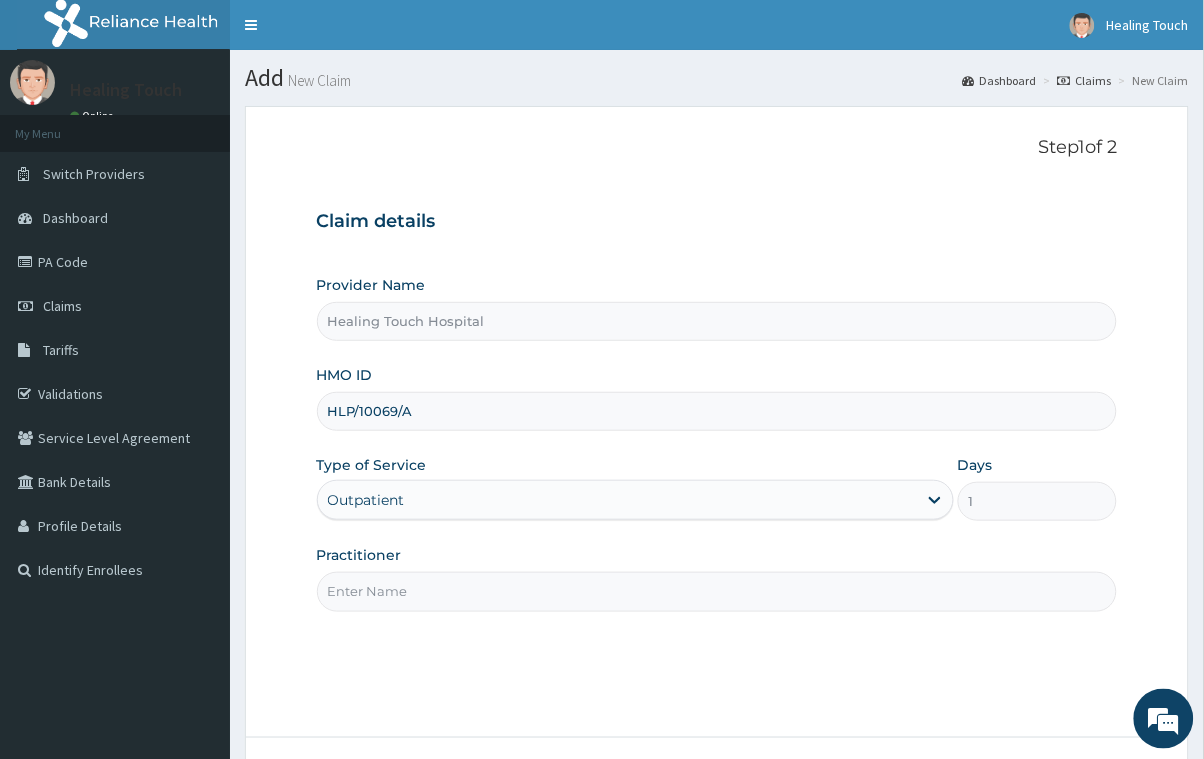 click on "Practitioner" at bounding box center (717, 591) 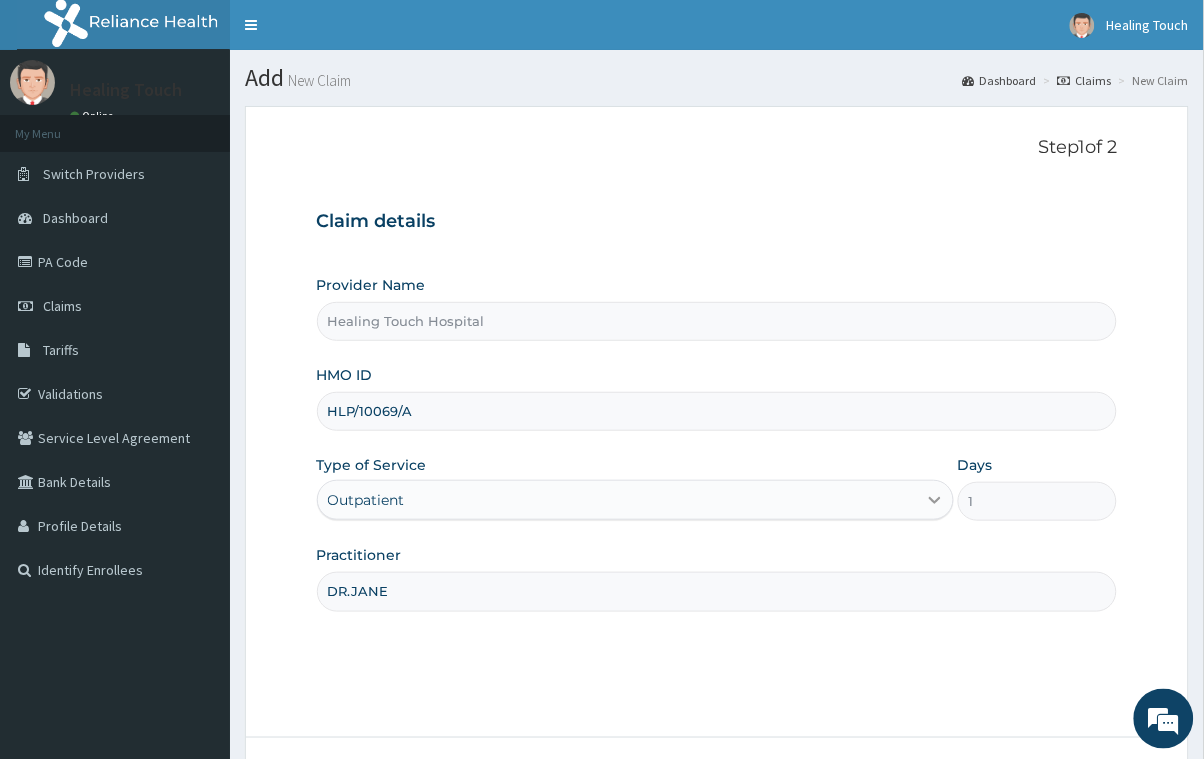 type on "DR.JANE" 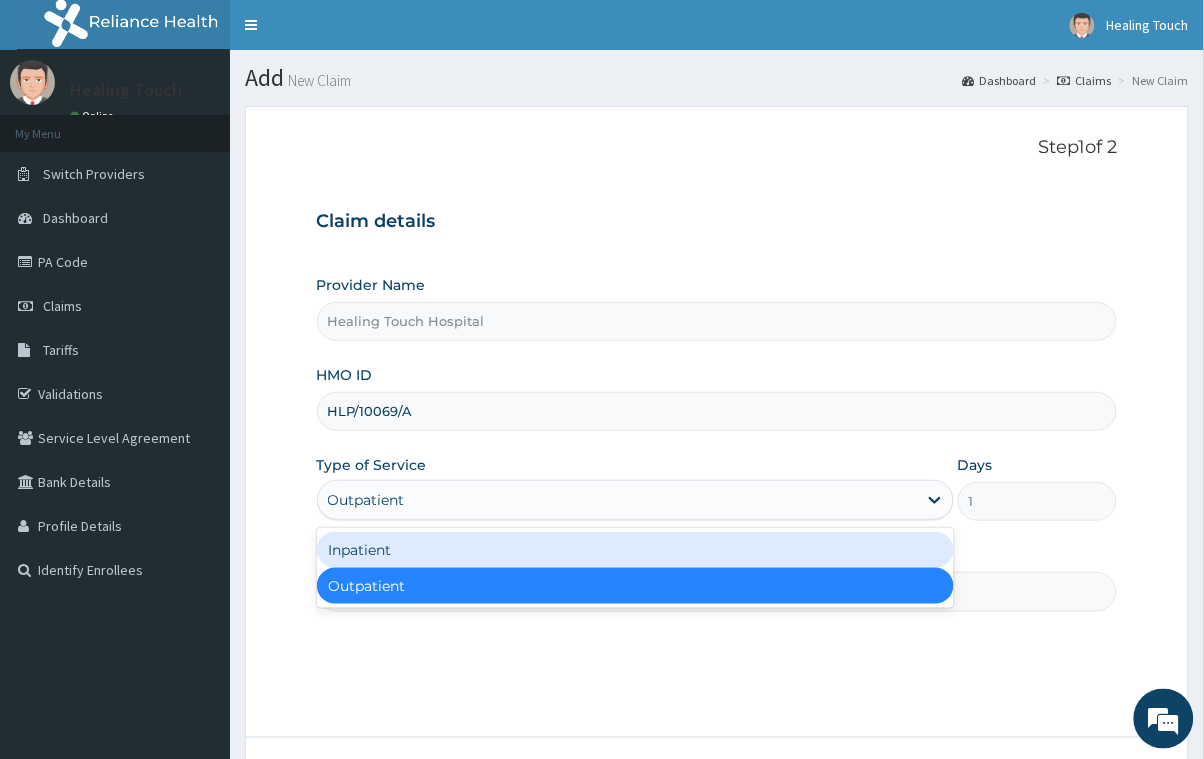 click on "Inpatient" at bounding box center [635, 550] 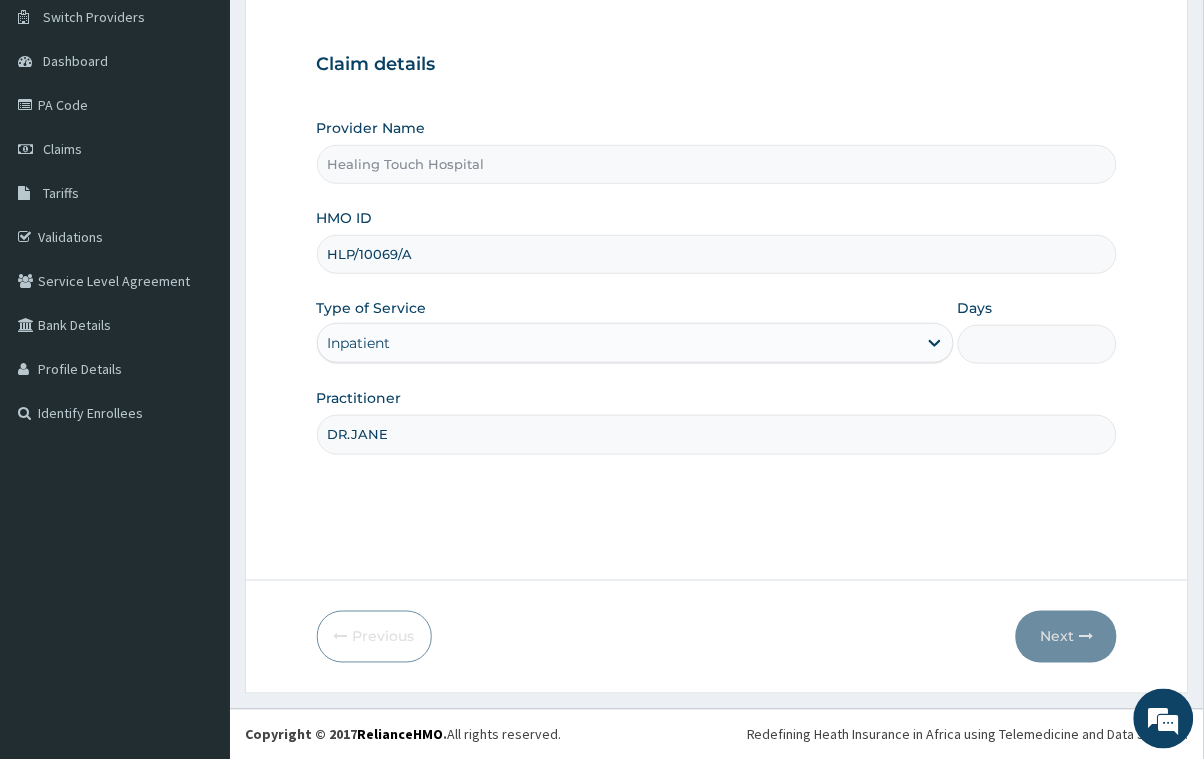 scroll, scrollTop: 158, scrollLeft: 0, axis: vertical 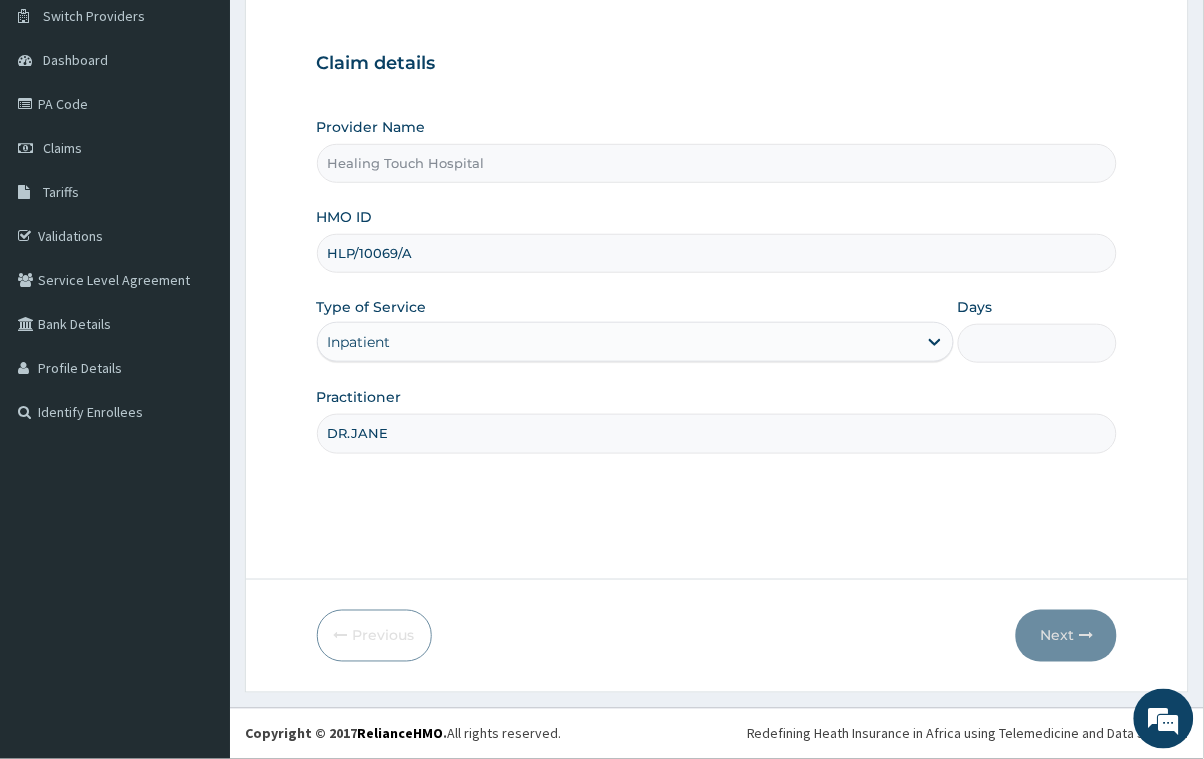 click on "Days" at bounding box center [1037, 343] 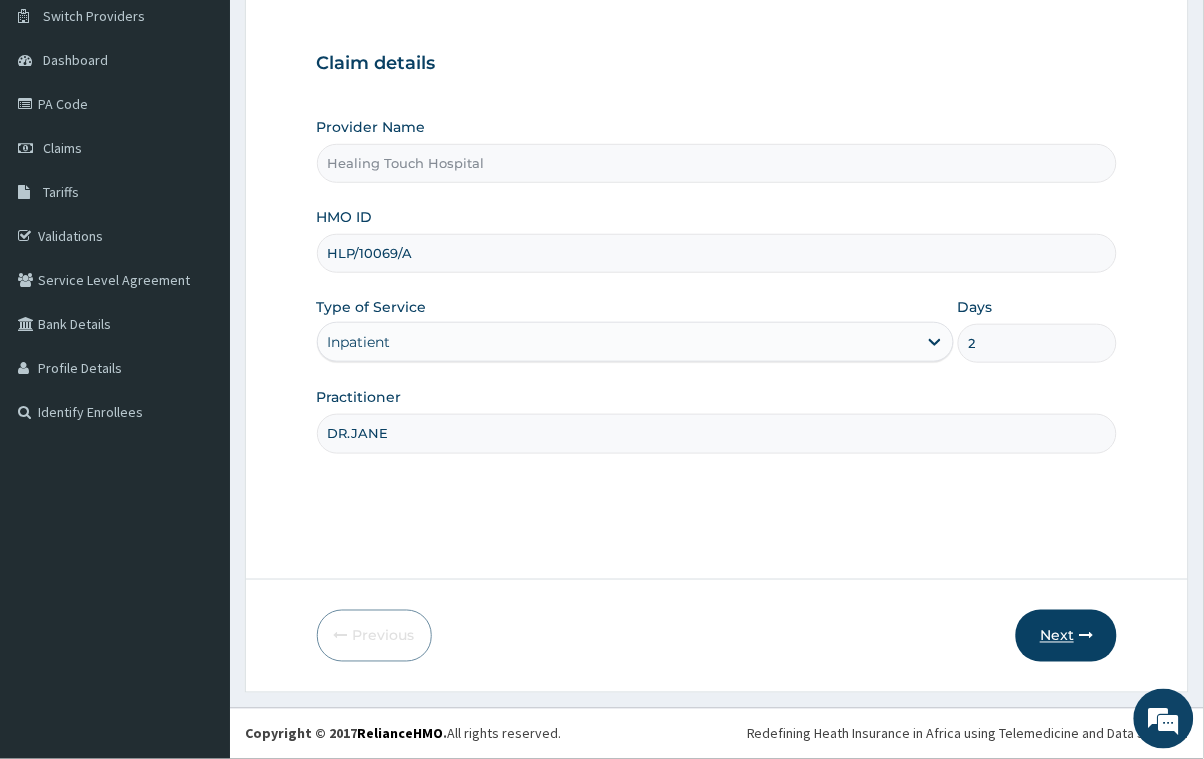 type on "2" 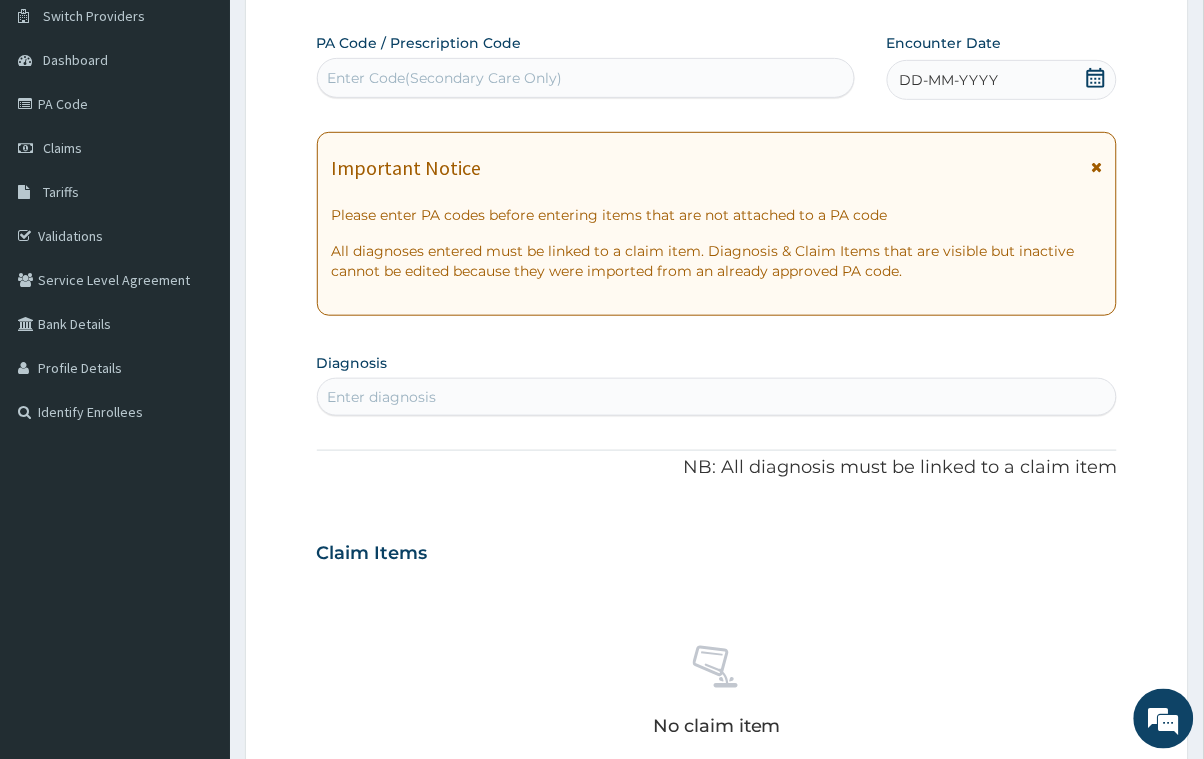 click on "Enter Code(Secondary Care Only)" at bounding box center [445, 78] 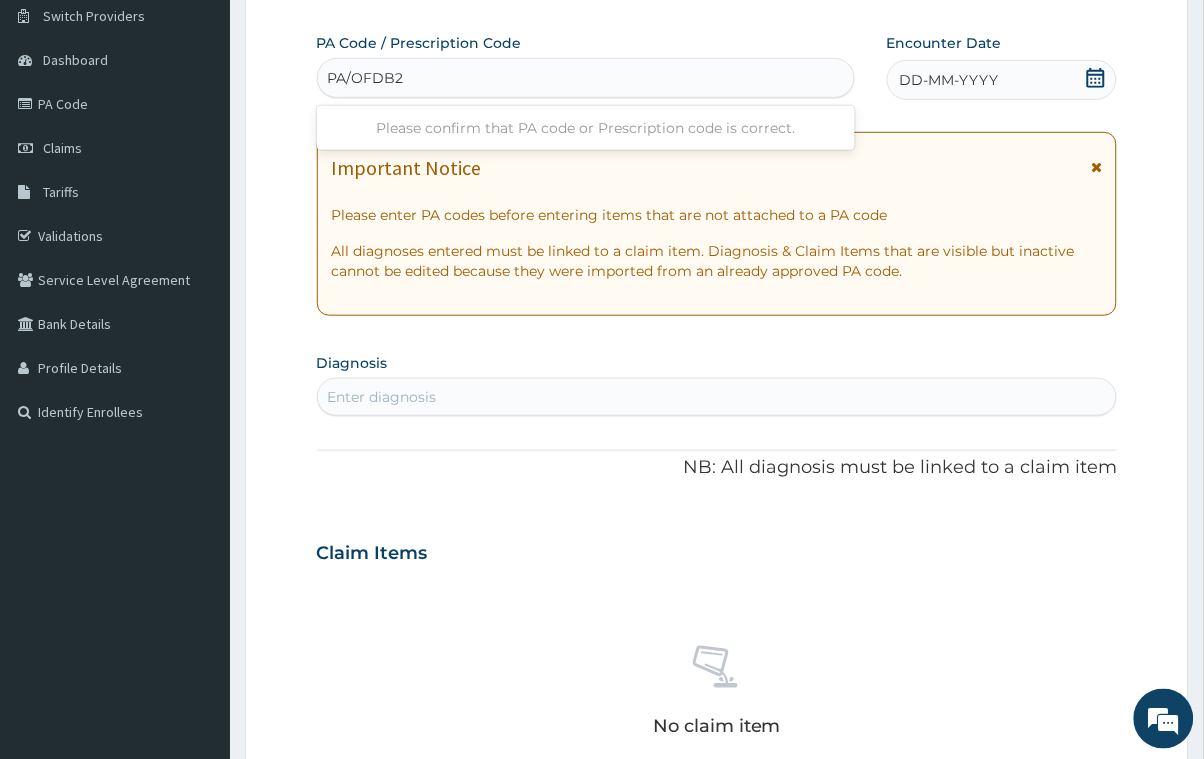type on "PA/OFDB2E" 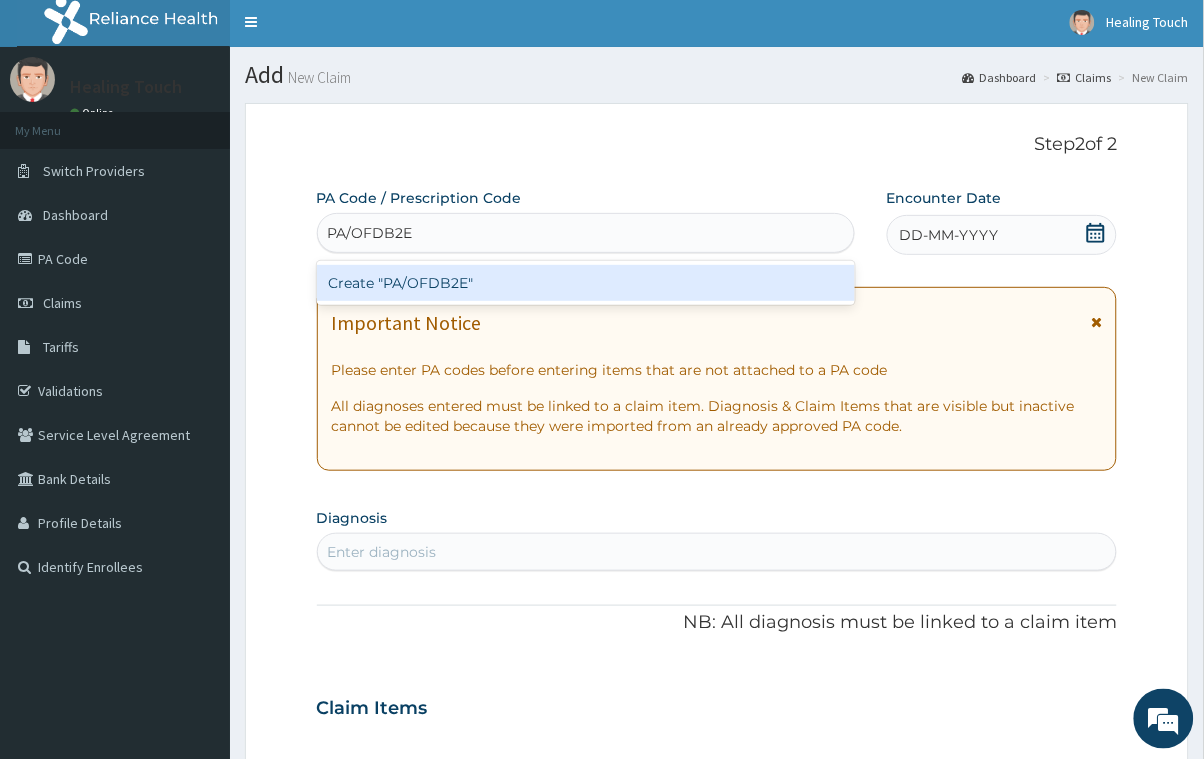 scroll, scrollTop: 0, scrollLeft: 0, axis: both 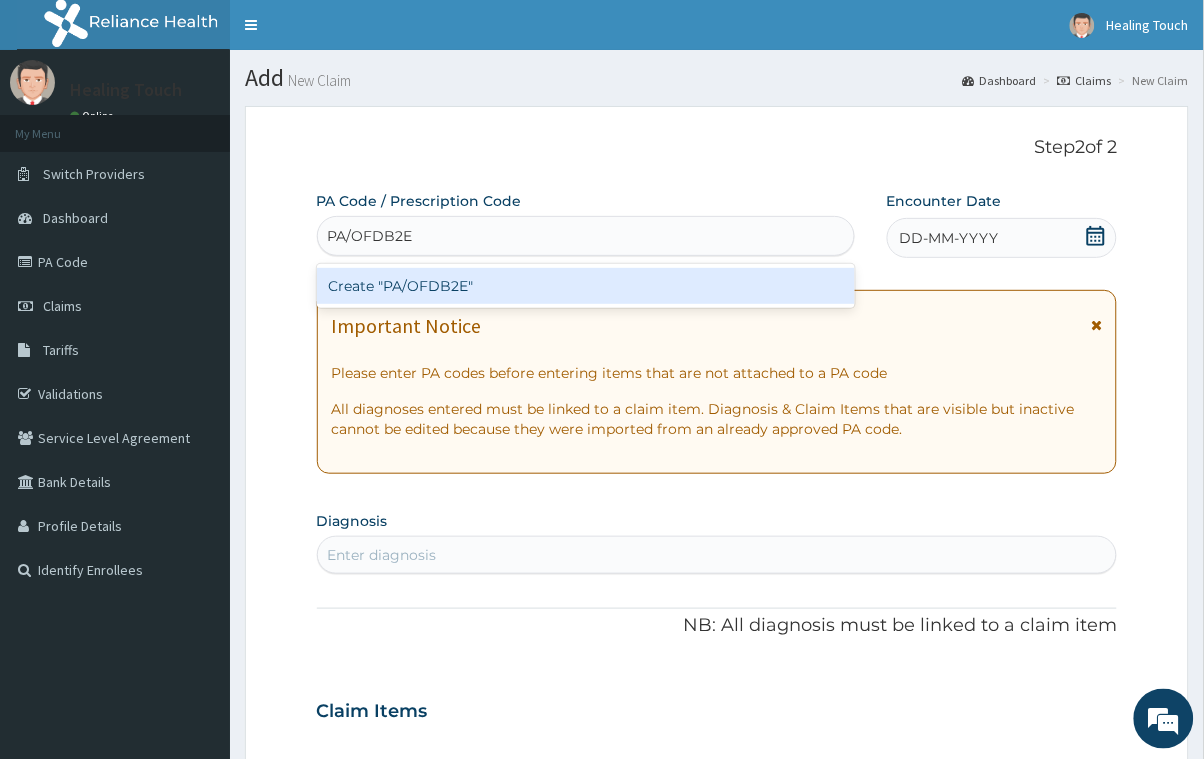 click on "Create "PA/OFDB2E"" at bounding box center (586, 286) 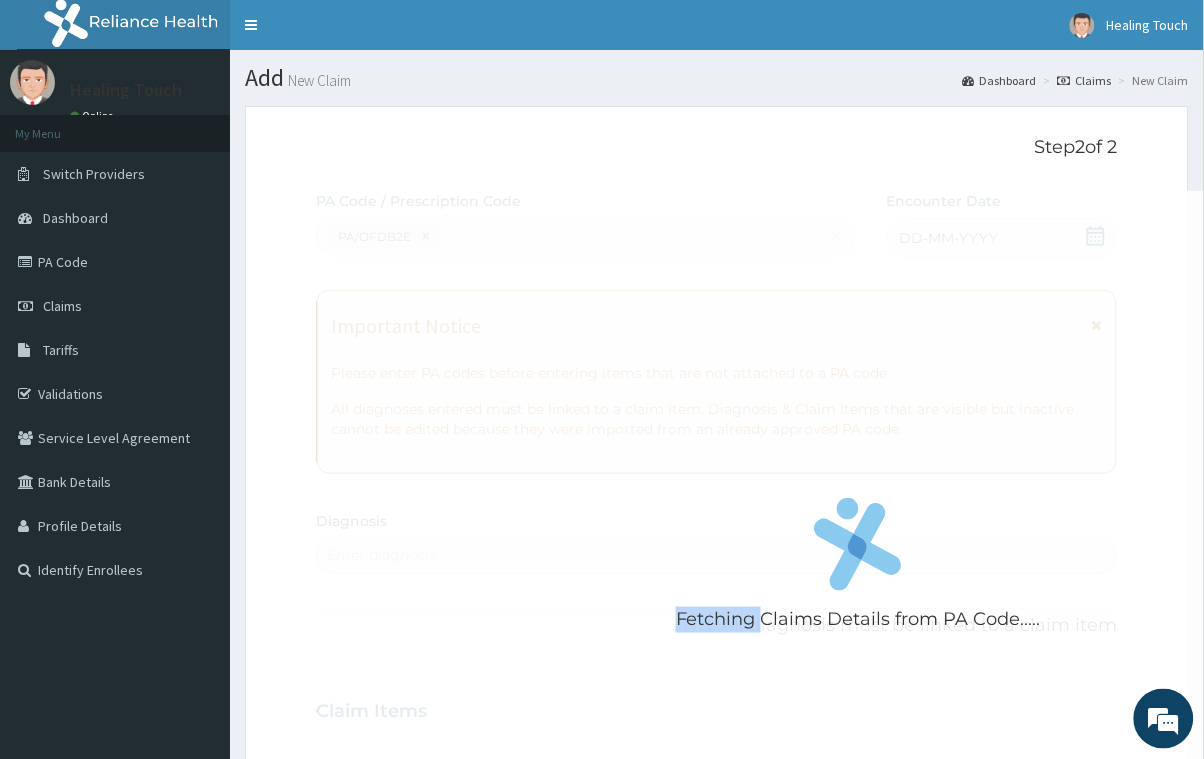 click on "Fetching Claims Details from PA Code....." at bounding box center [859, 570] 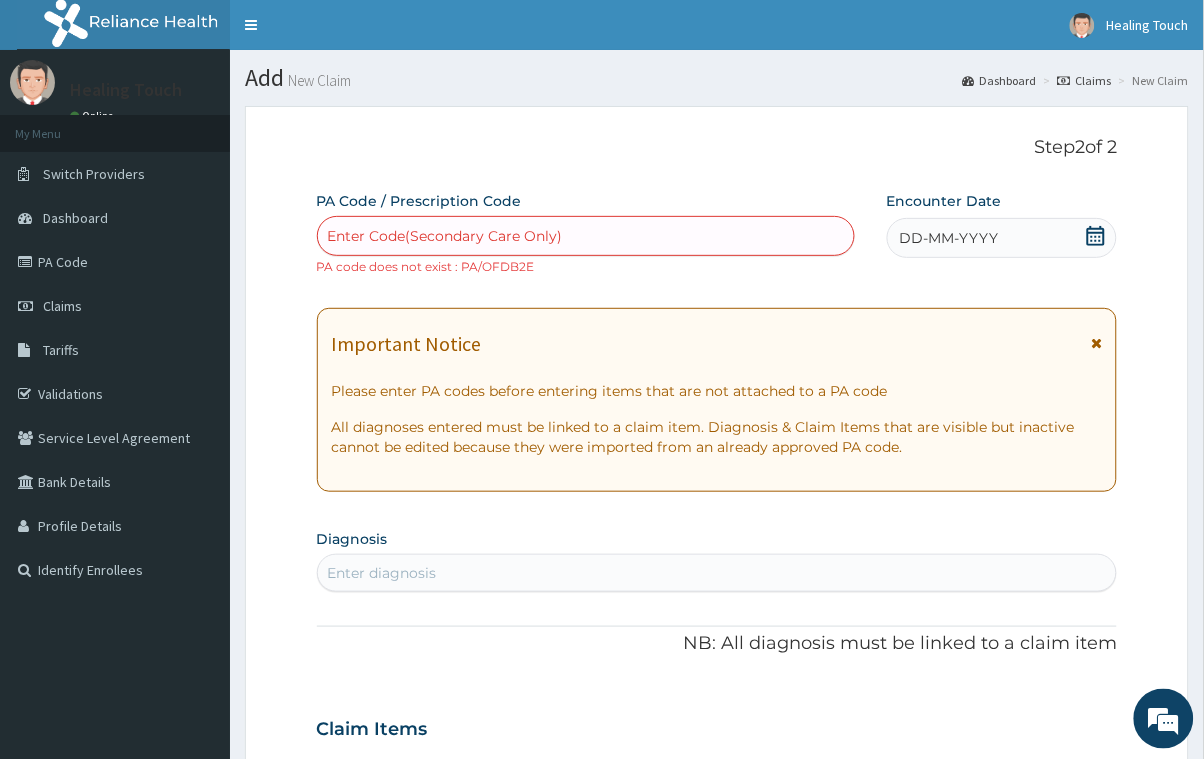 click on "Enter Code(Secondary Care Only)" at bounding box center [445, 236] 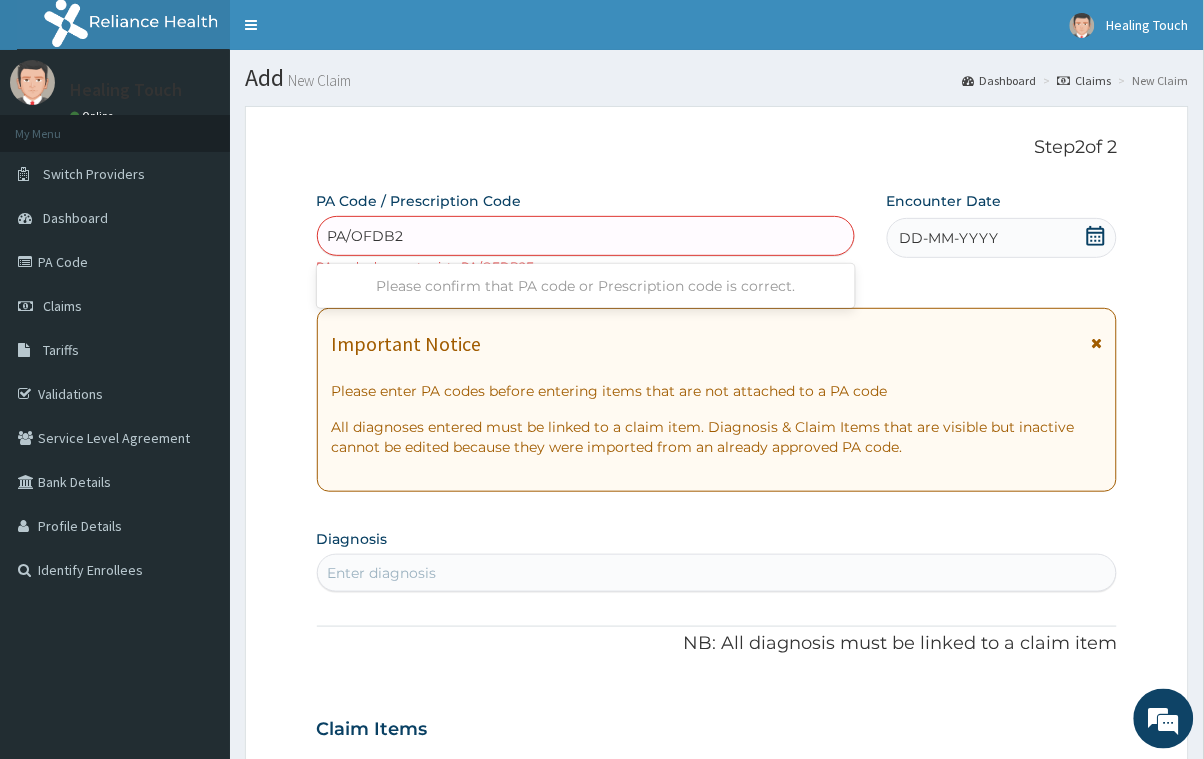 type on "PA/OFDB2E" 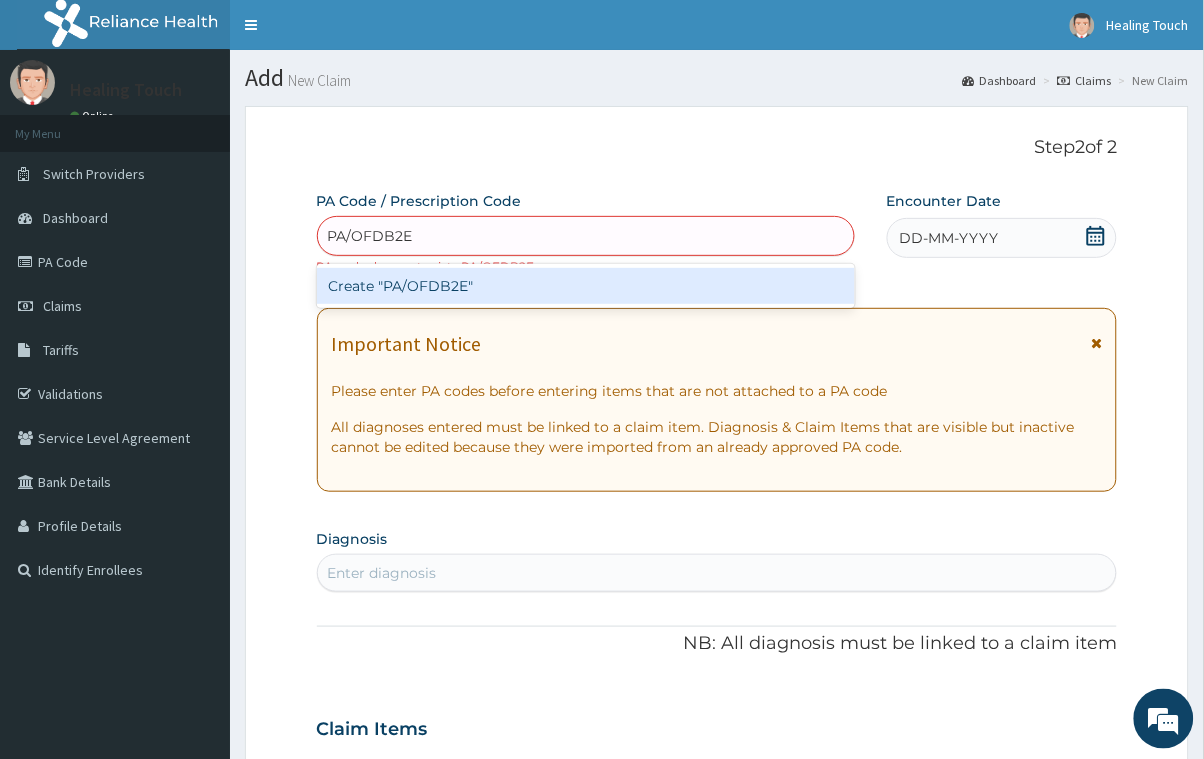 type 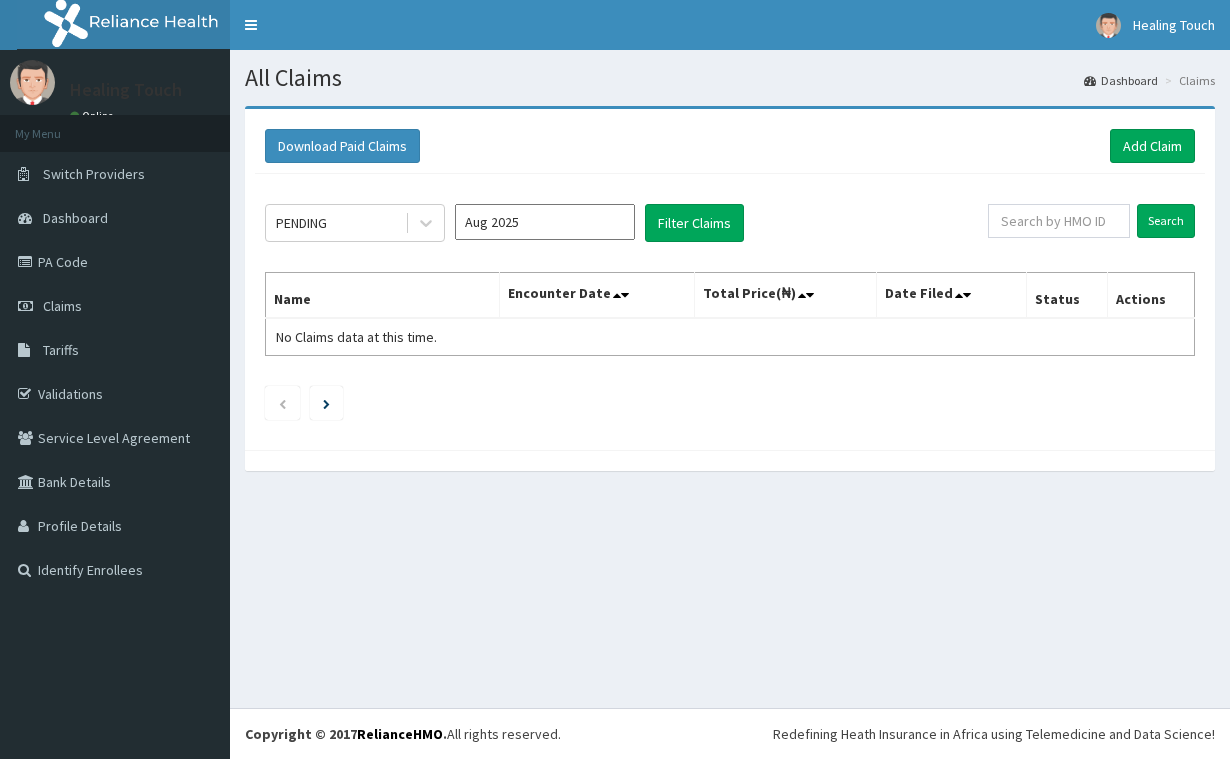 scroll, scrollTop: 0, scrollLeft: 0, axis: both 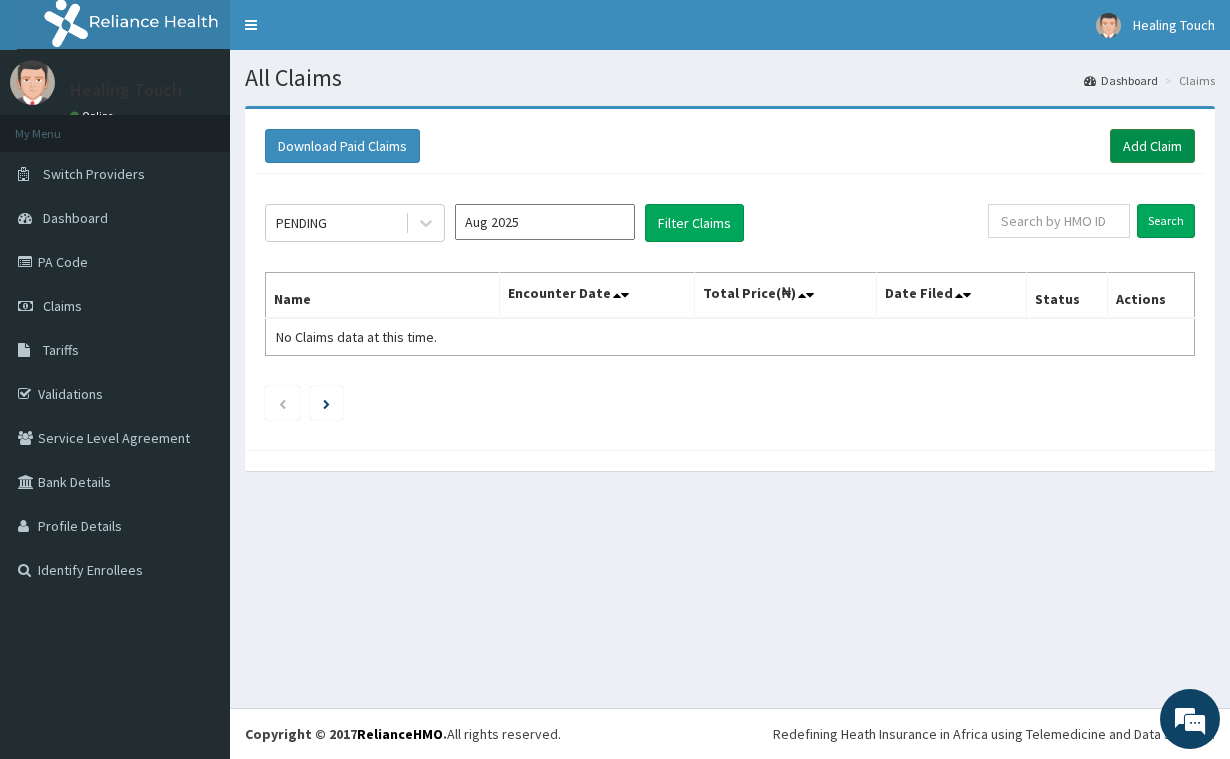 click on "Add Claim" at bounding box center (1152, 146) 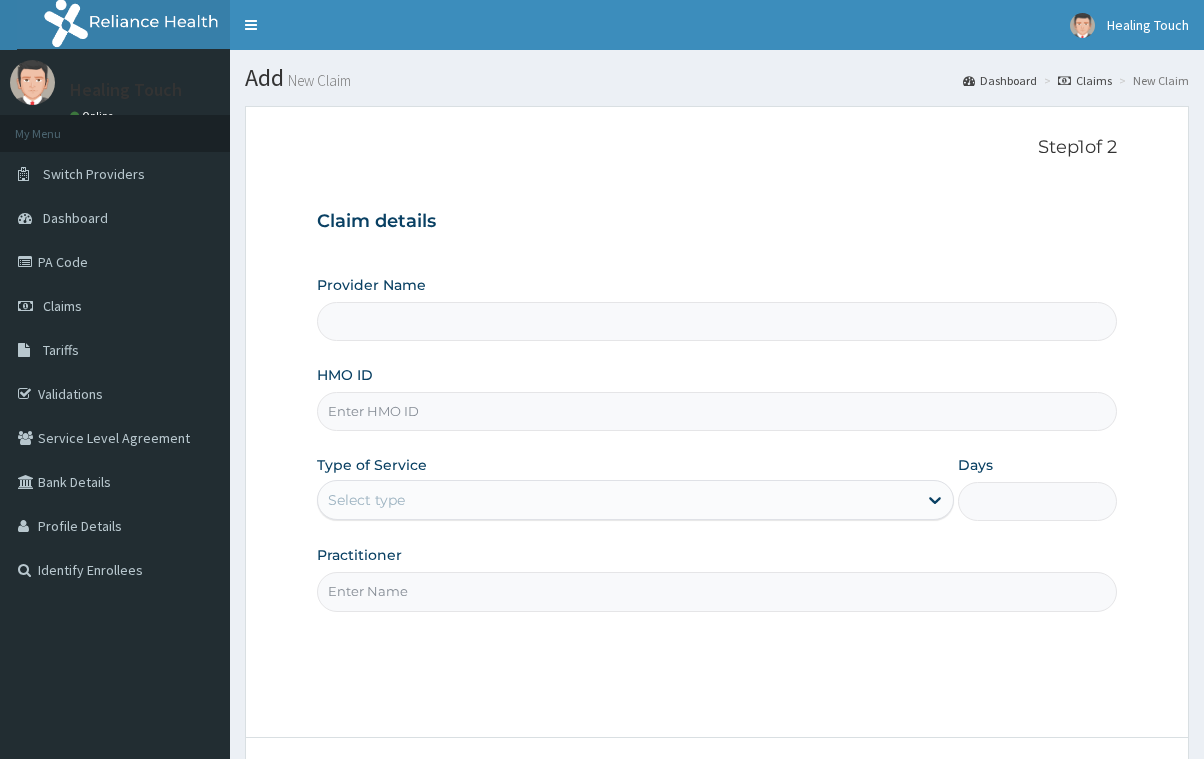 type on "Healing Touch Hospital" 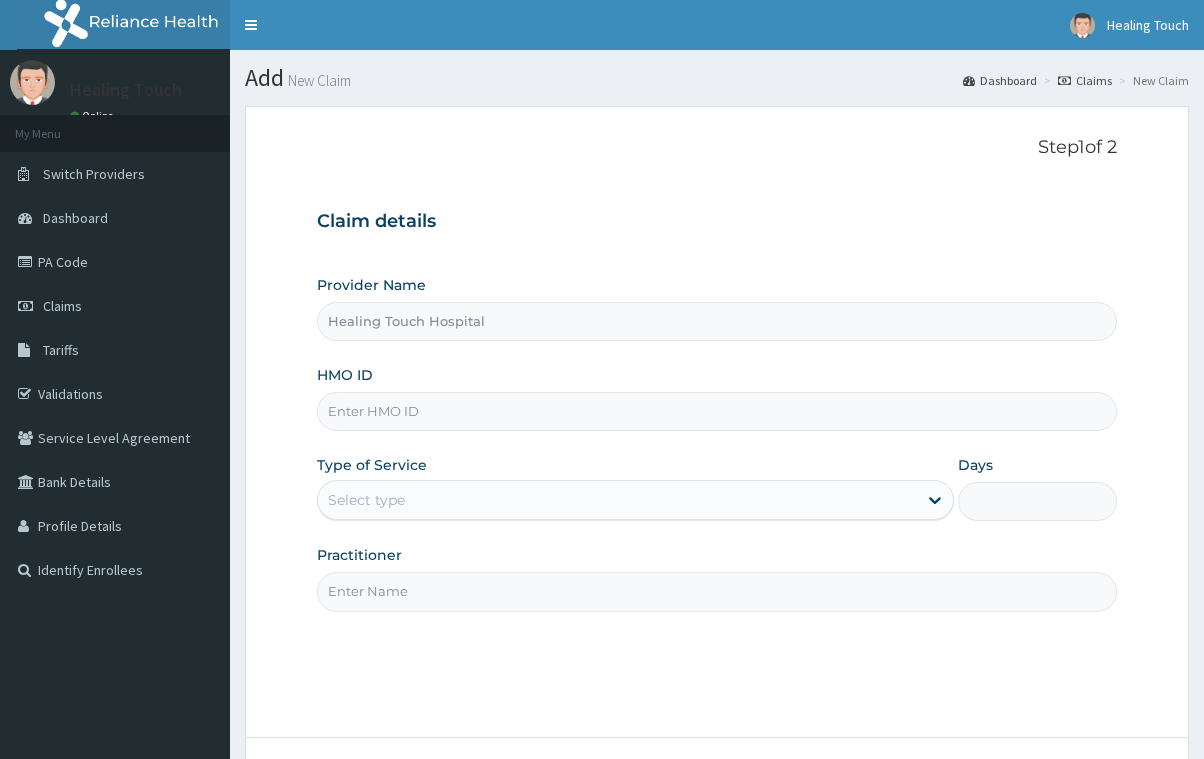 scroll, scrollTop: 0, scrollLeft: 0, axis: both 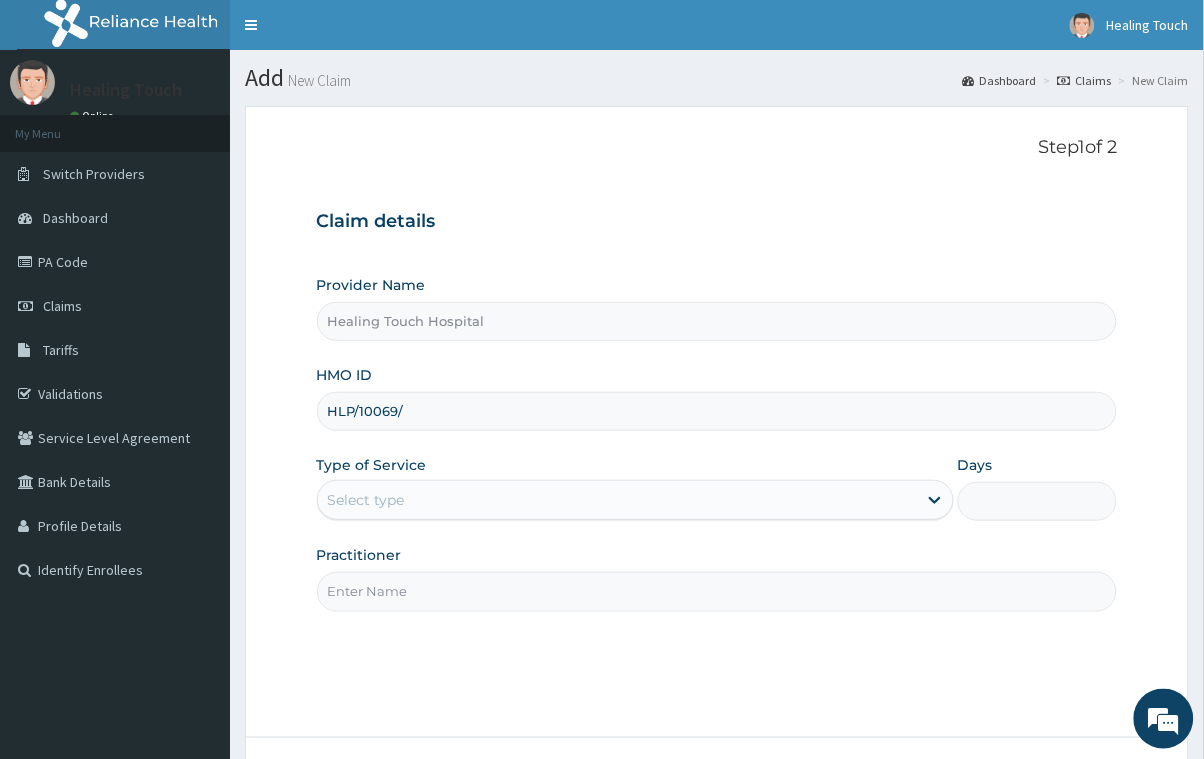 type on "HLP/10069/B" 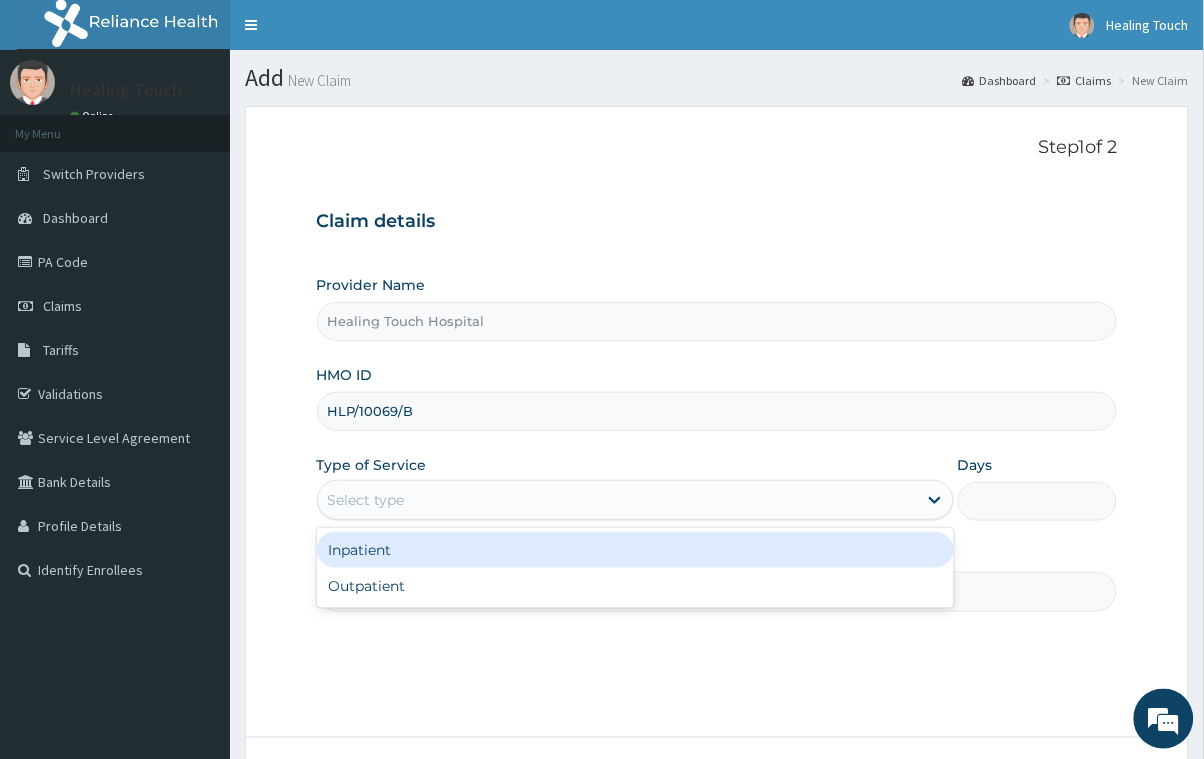 click on "Select type" at bounding box center (617, 500) 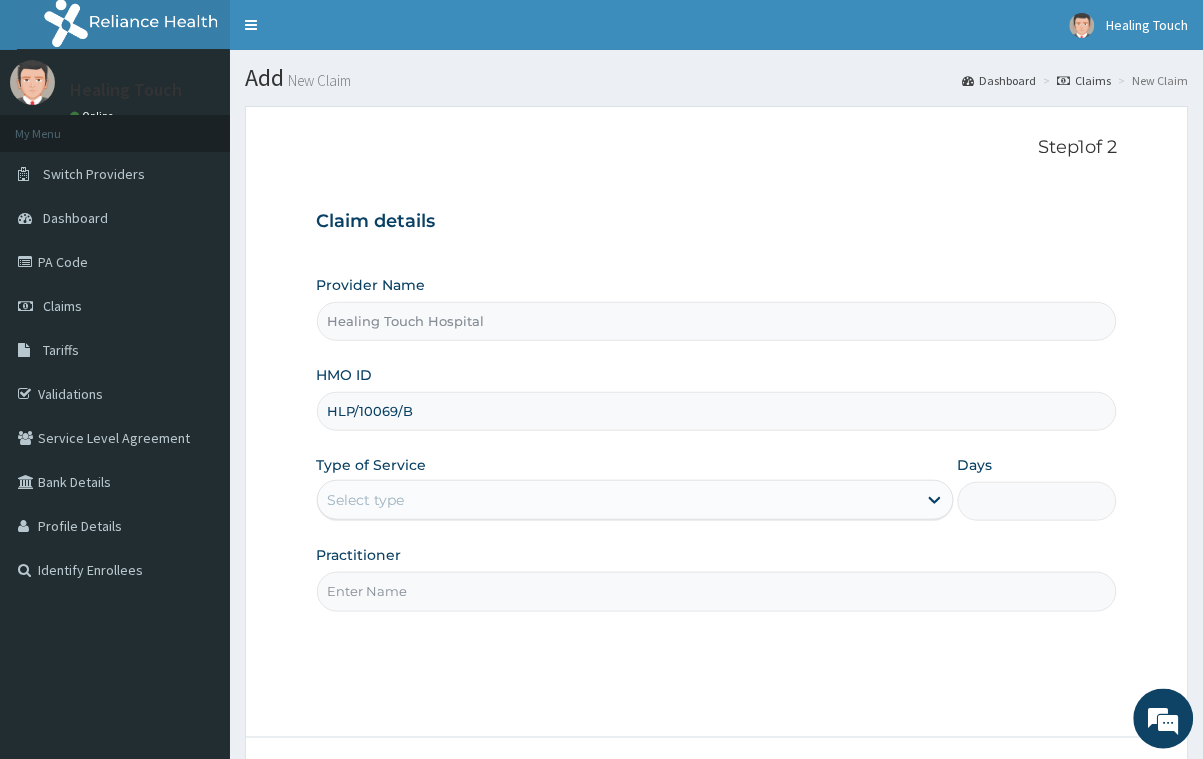 click on "Practitioner" at bounding box center (717, 591) 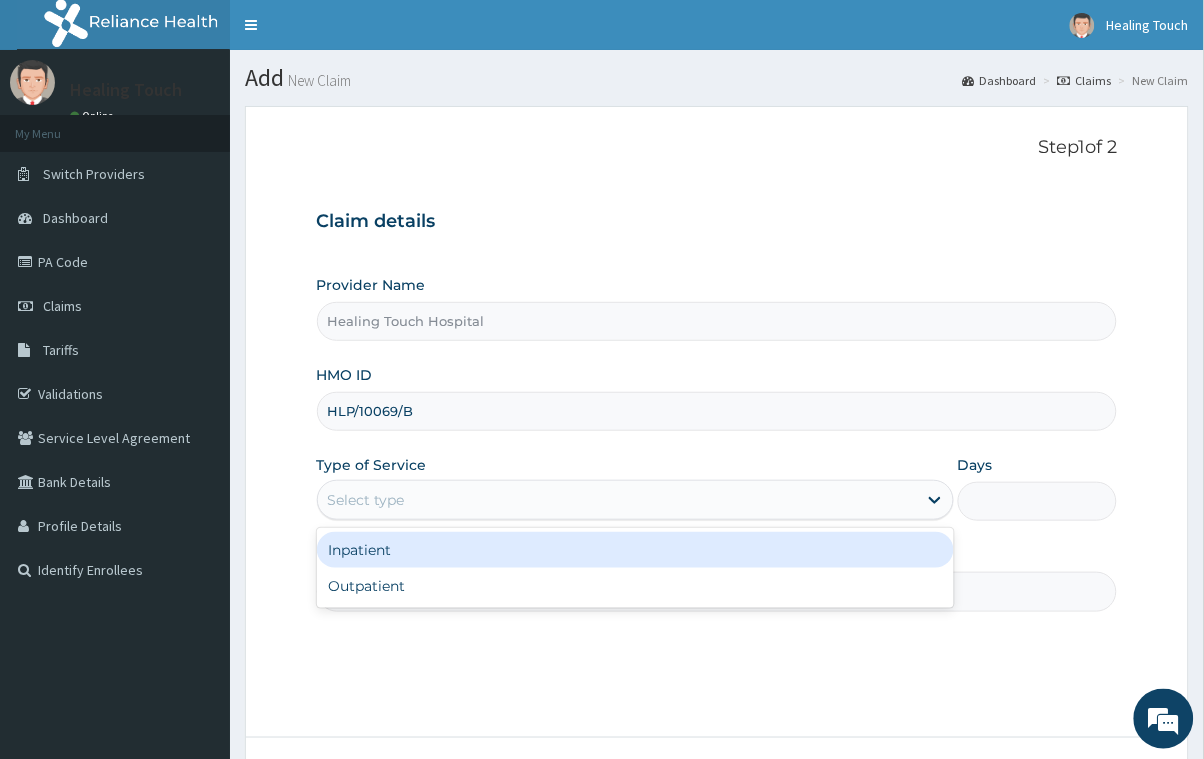 click on "Select type" at bounding box center (617, 500) 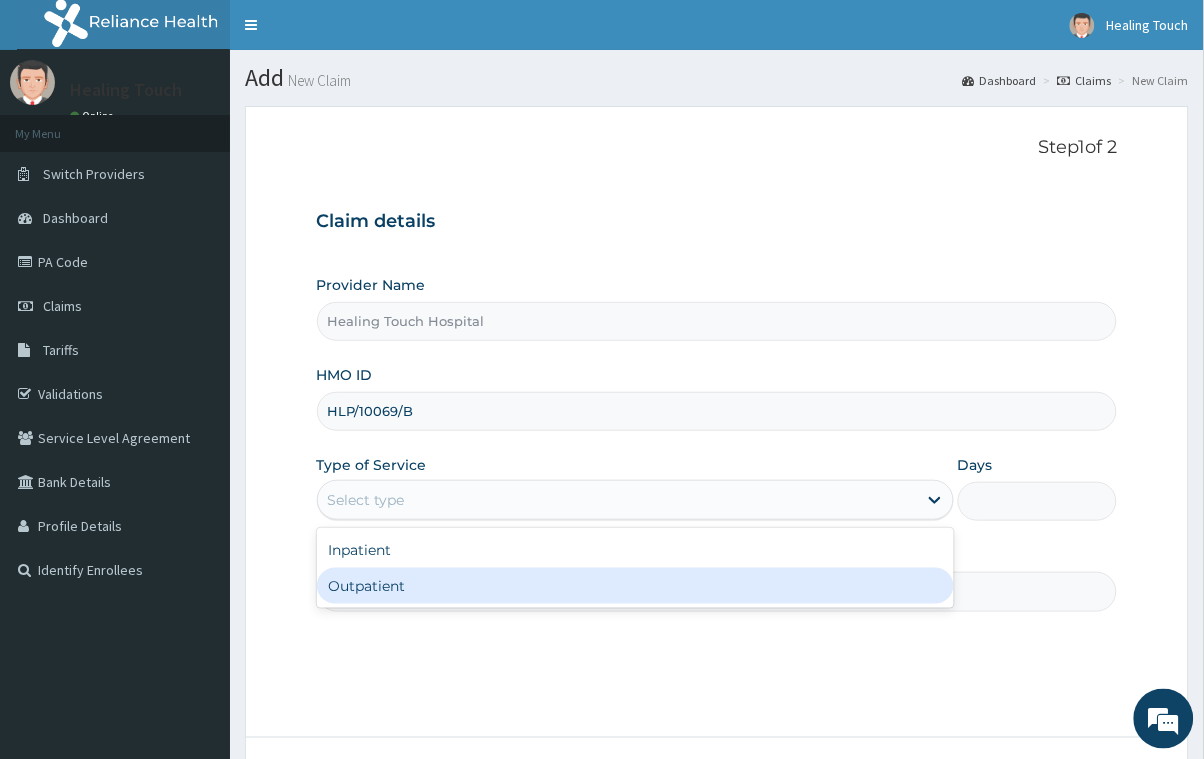 scroll, scrollTop: 0, scrollLeft: 0, axis: both 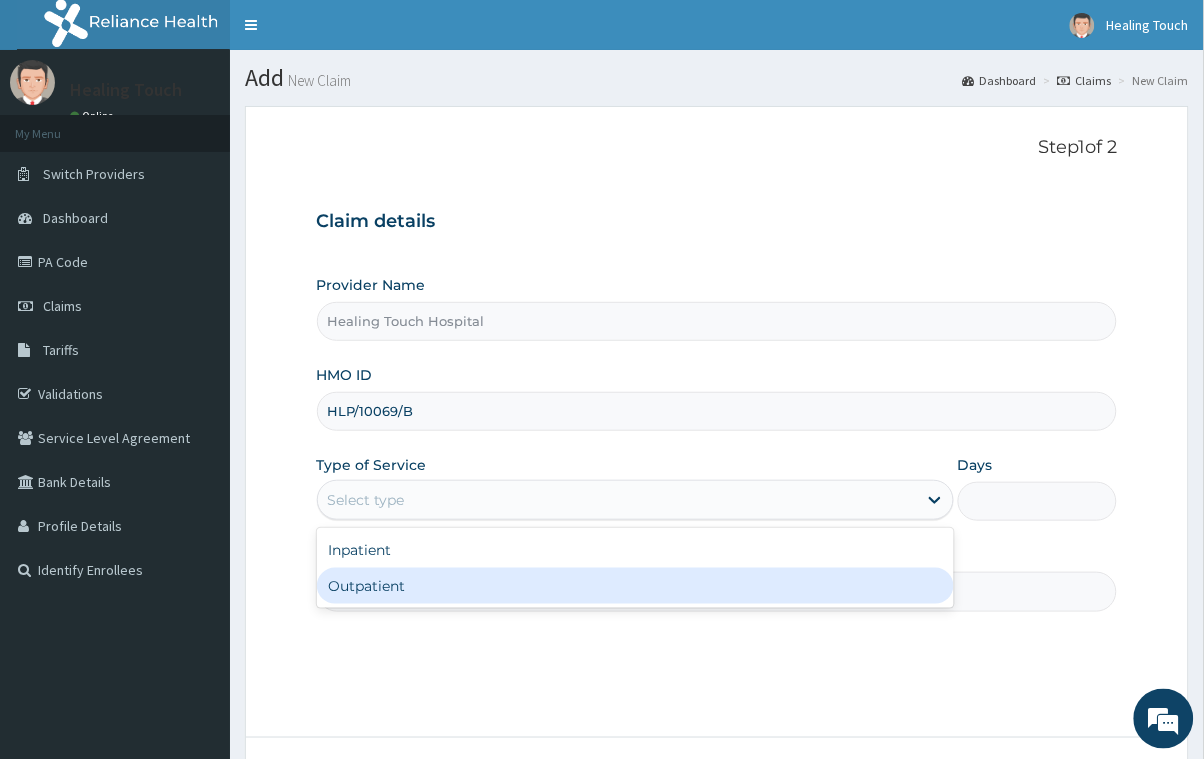 click on "Outpatient" at bounding box center [635, 586] 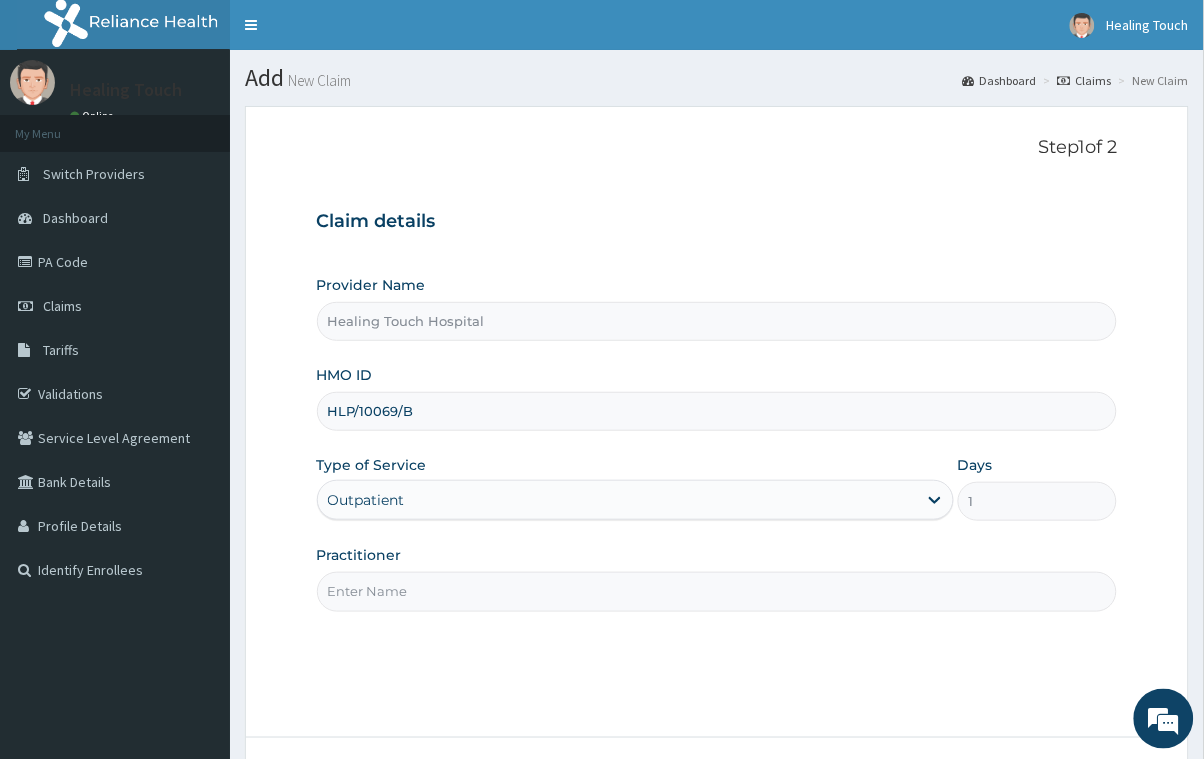 click on "1" at bounding box center (1037, 501) 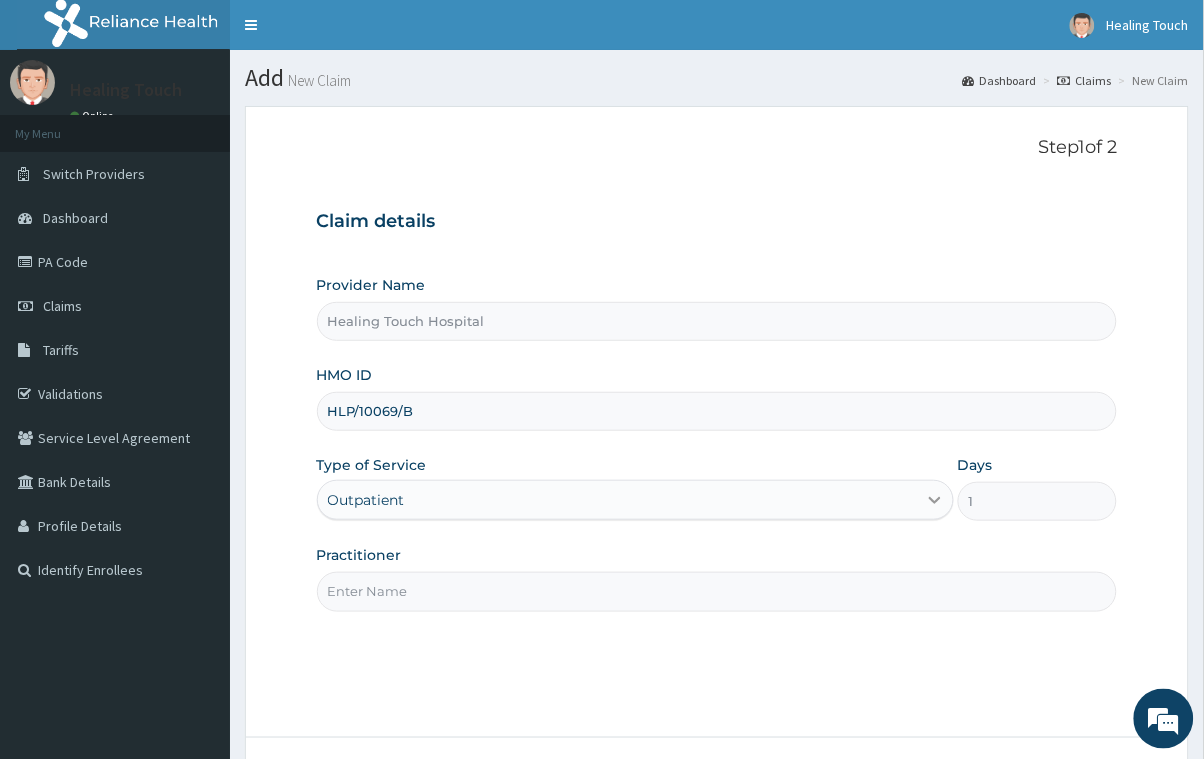 click 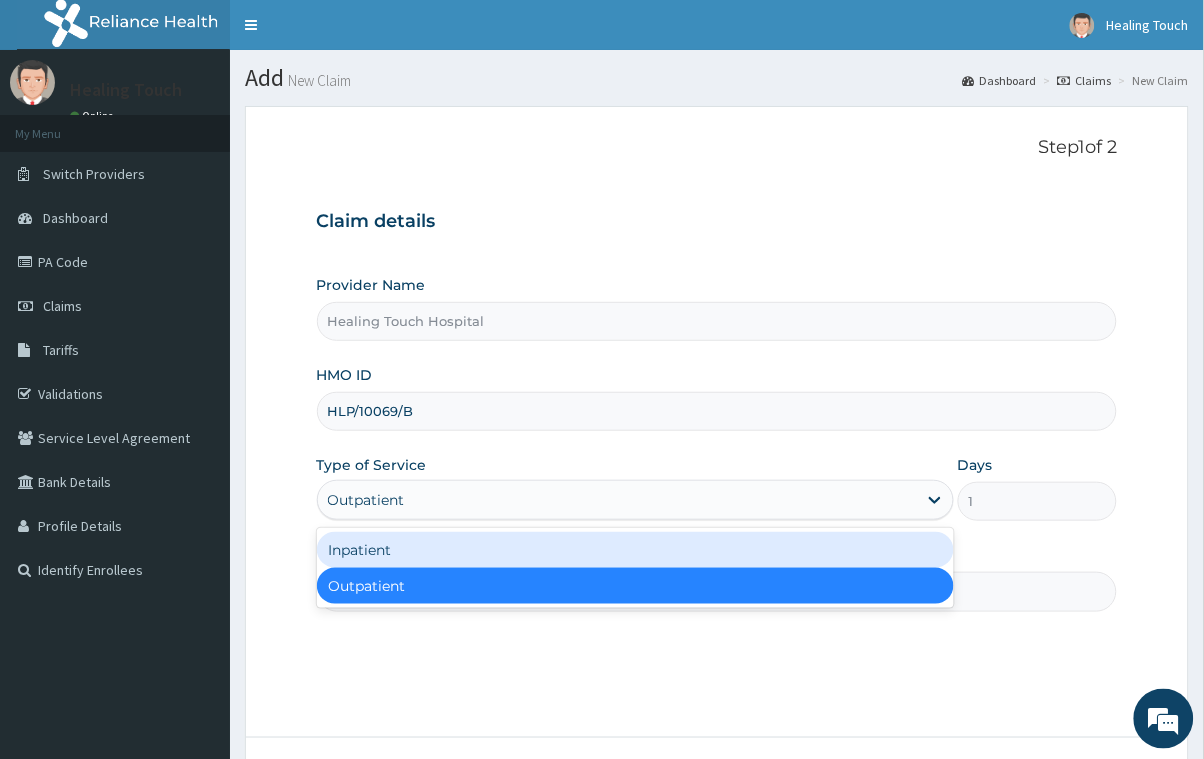 click on "Inpatient" at bounding box center (635, 550) 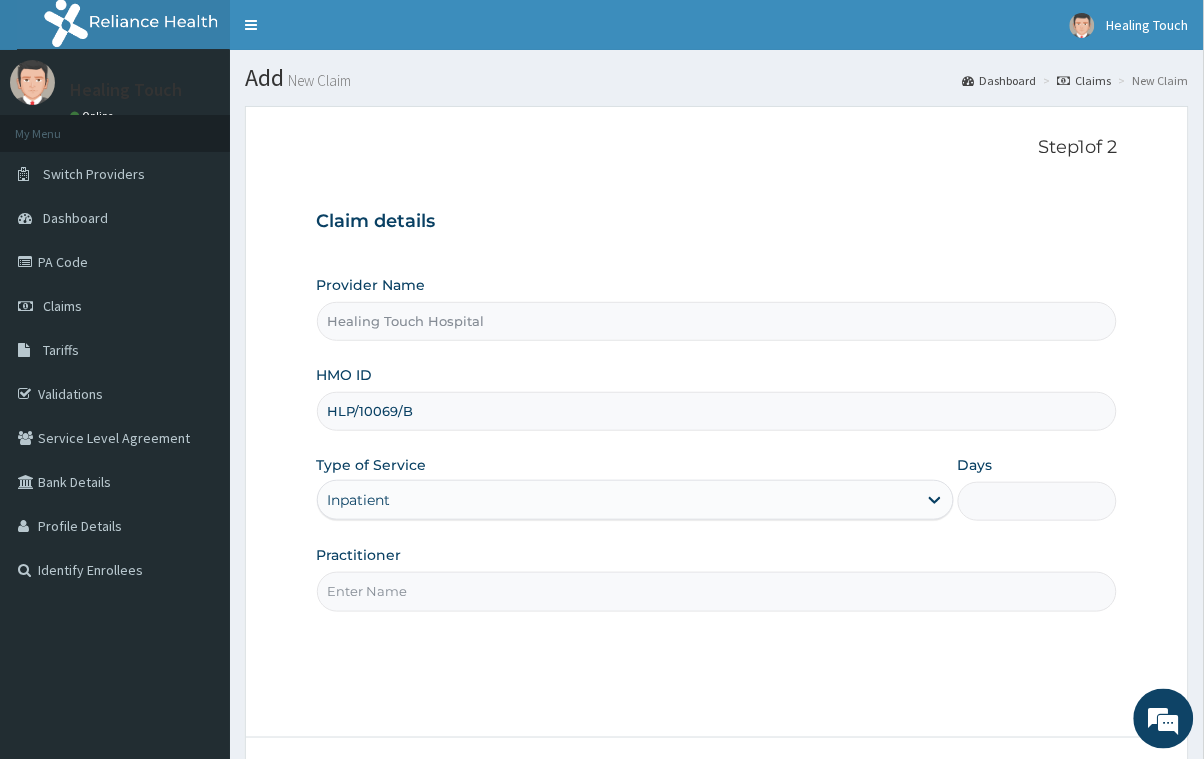 click on "Days" at bounding box center [1037, 501] 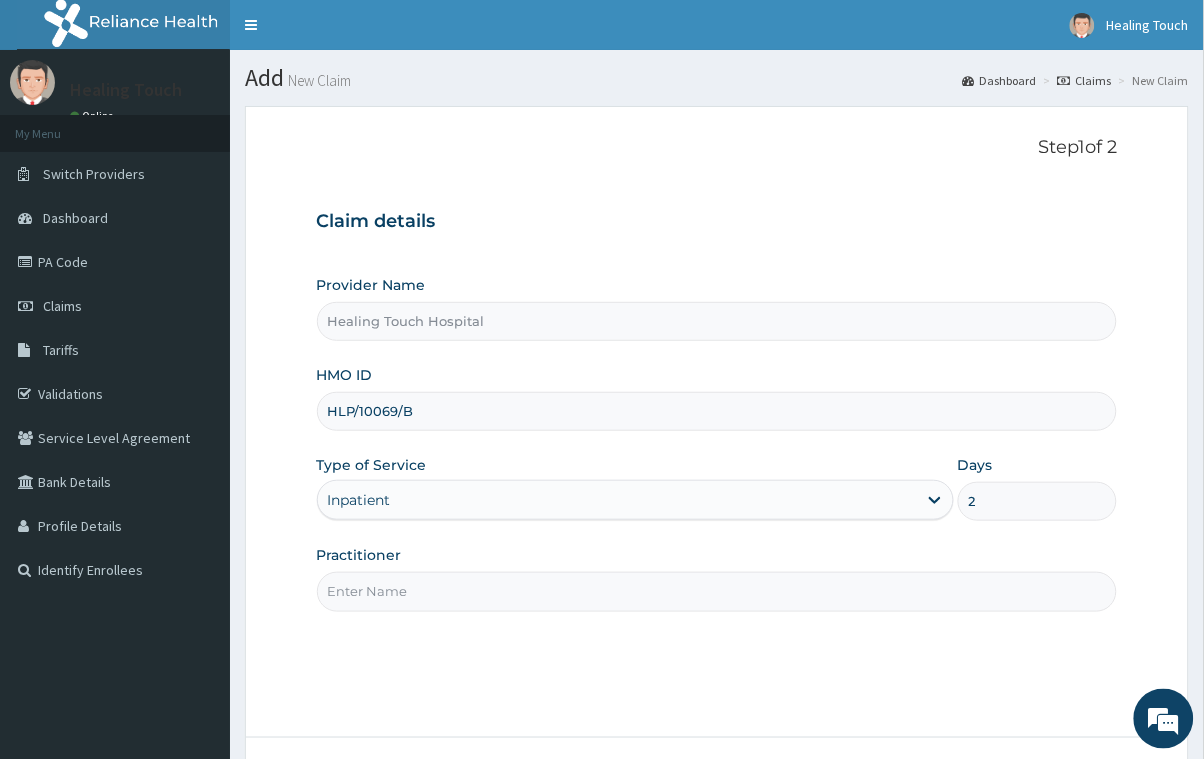 type on "2" 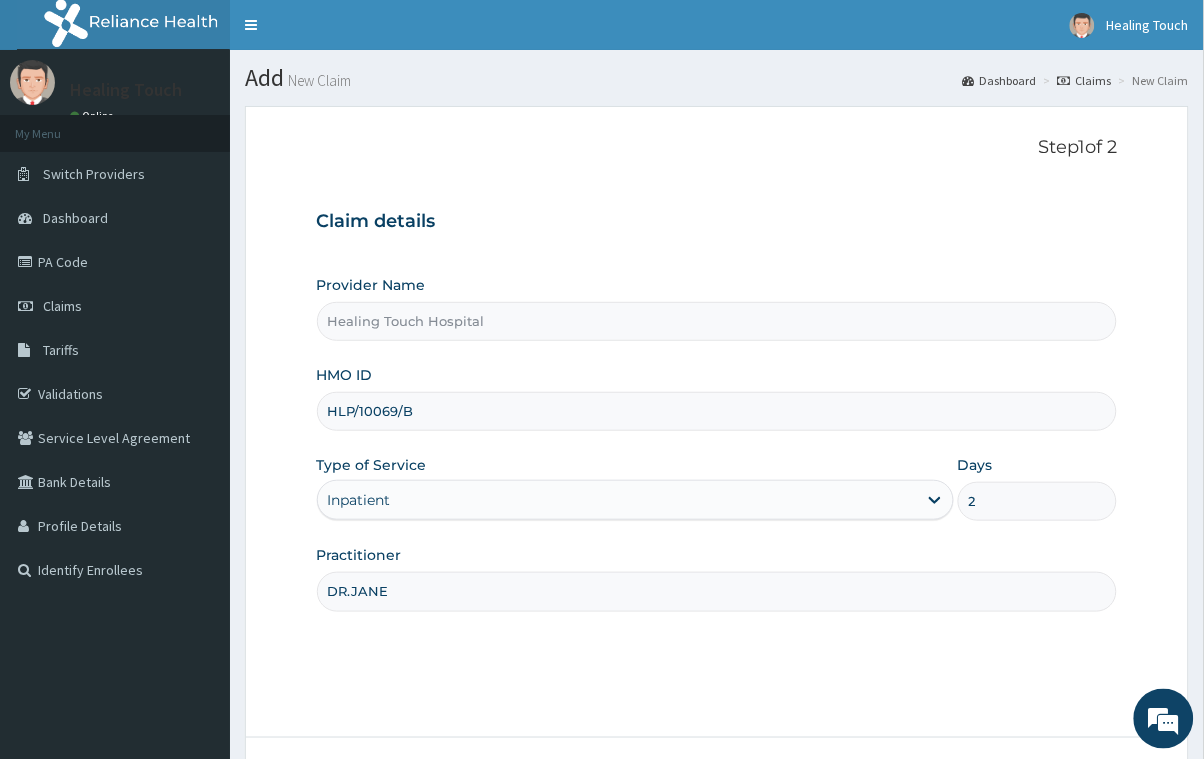 scroll, scrollTop: 158, scrollLeft: 0, axis: vertical 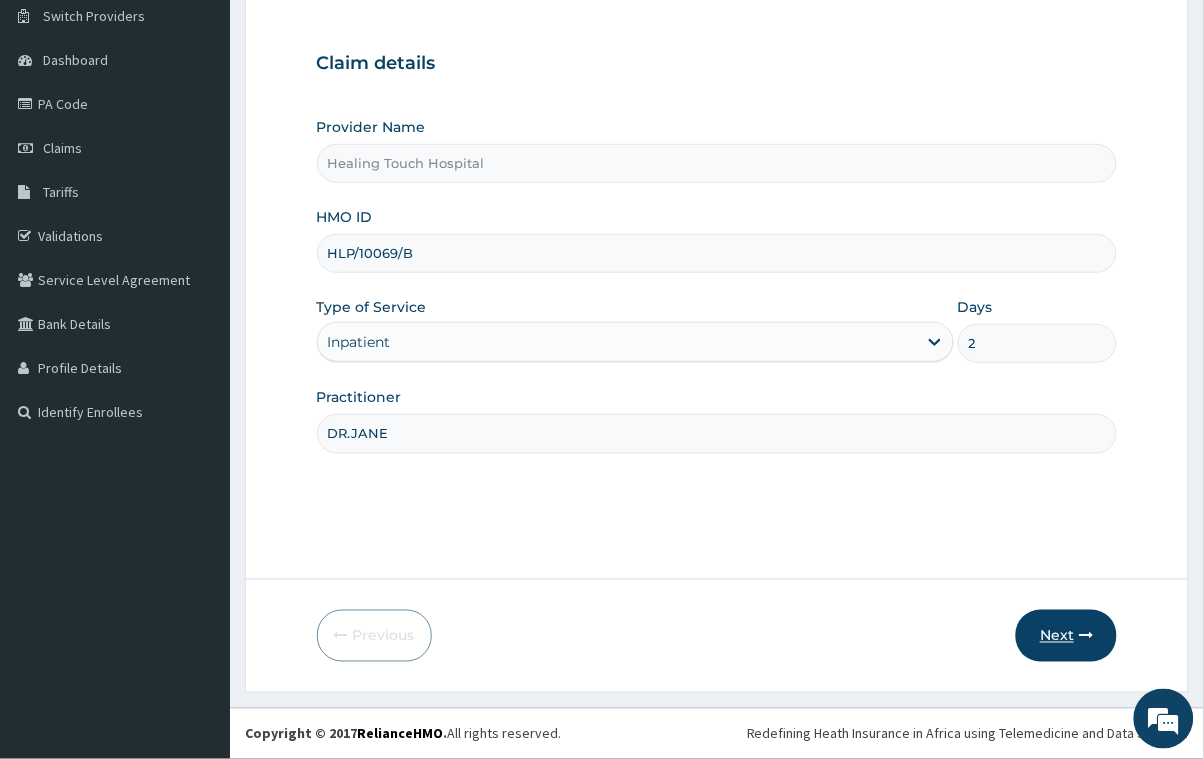 type on "DR.JANE" 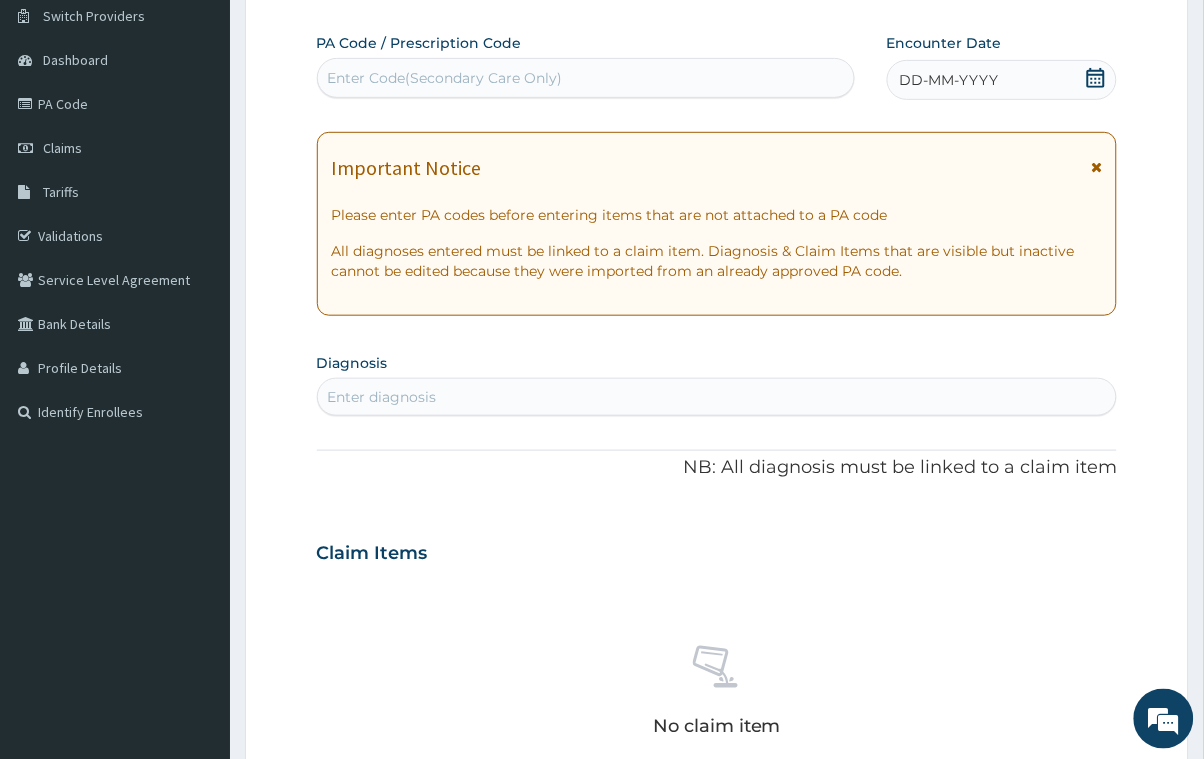 click on "Enter Code(Secondary Care Only)" at bounding box center [445, 78] 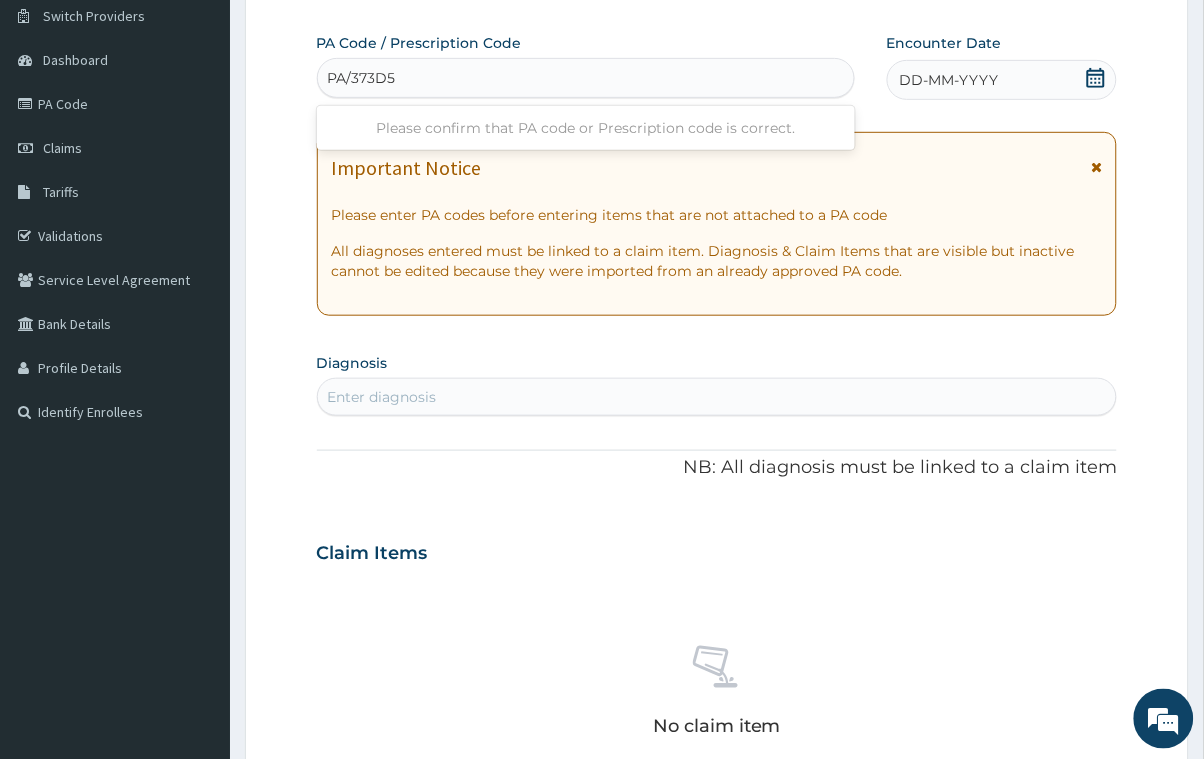 type on "PA/373D5E" 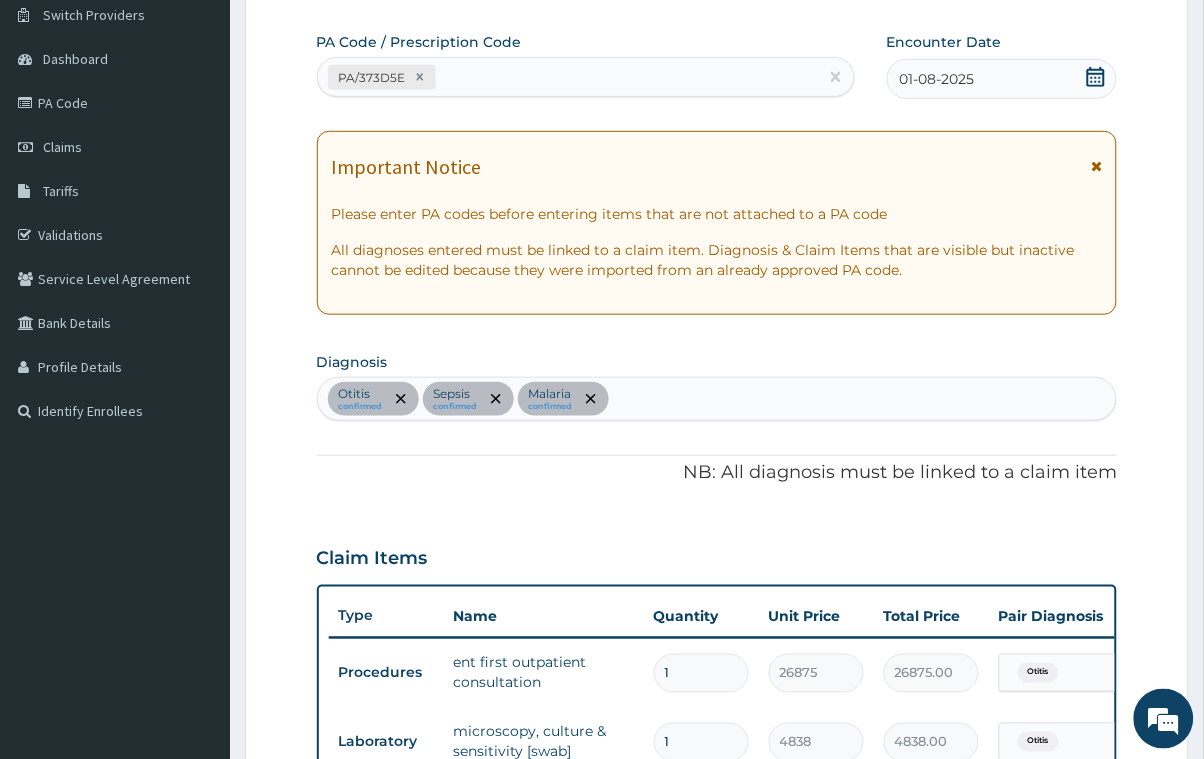 scroll, scrollTop: 0, scrollLeft: 0, axis: both 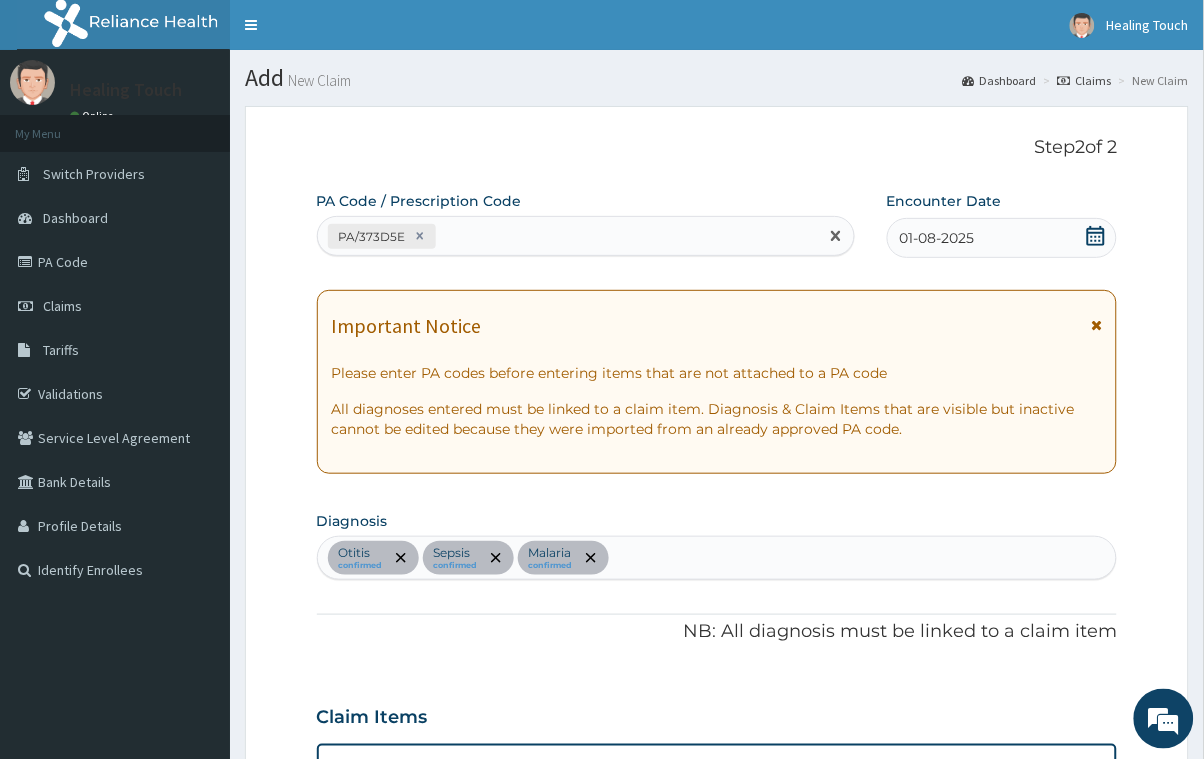 click on "PA/373D5E" at bounding box center (568, 236) 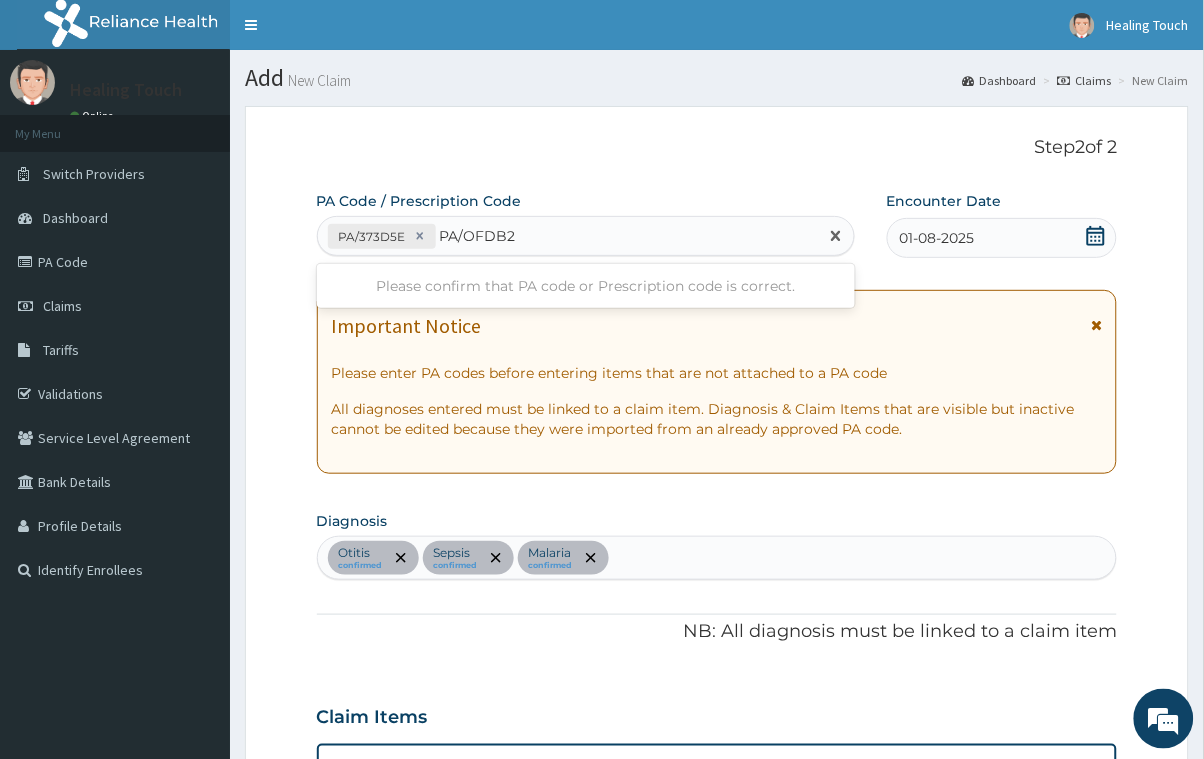 type on "PA/OFDB2E" 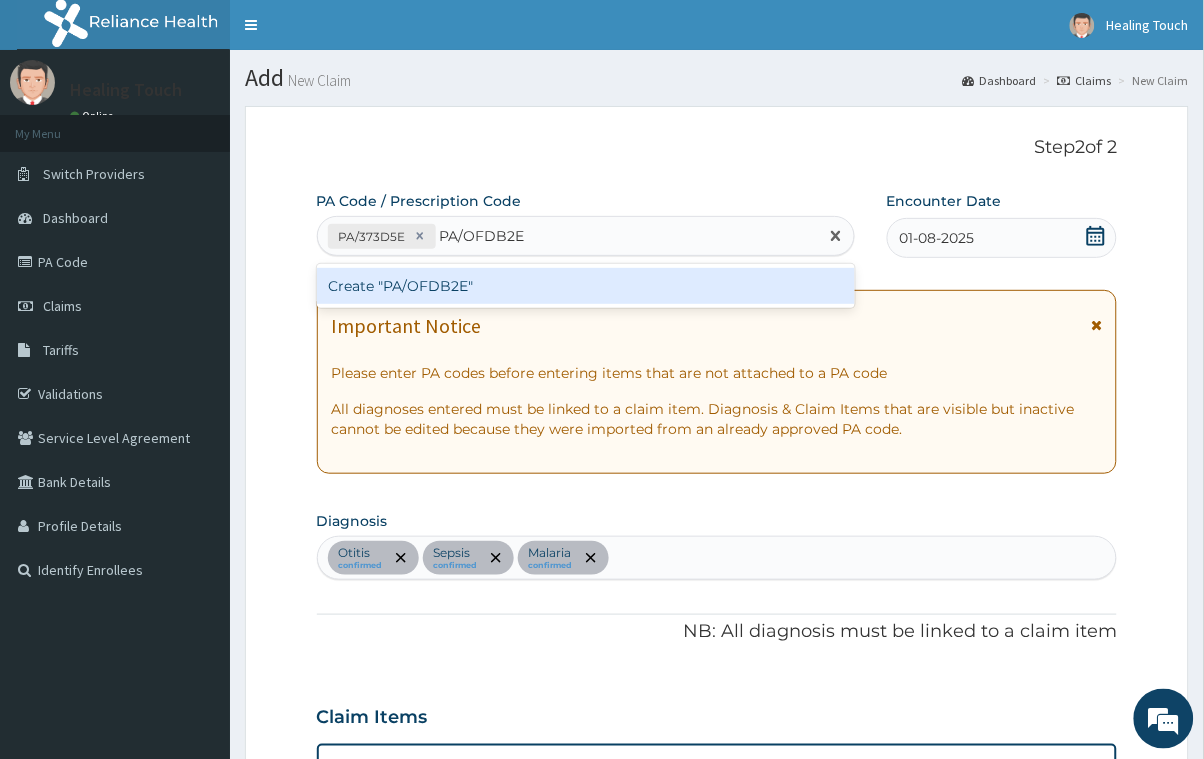 click on "Create "PA/OFDB2E"" at bounding box center (586, 286) 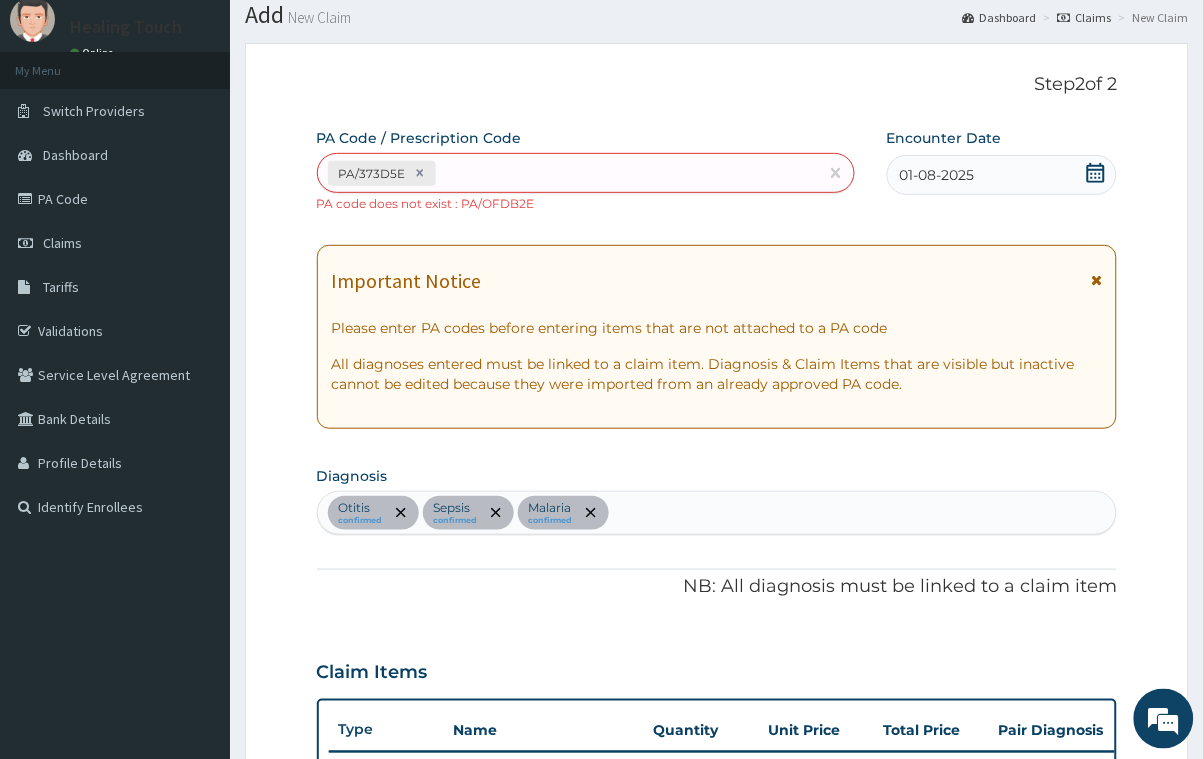 scroll, scrollTop: 0, scrollLeft: 0, axis: both 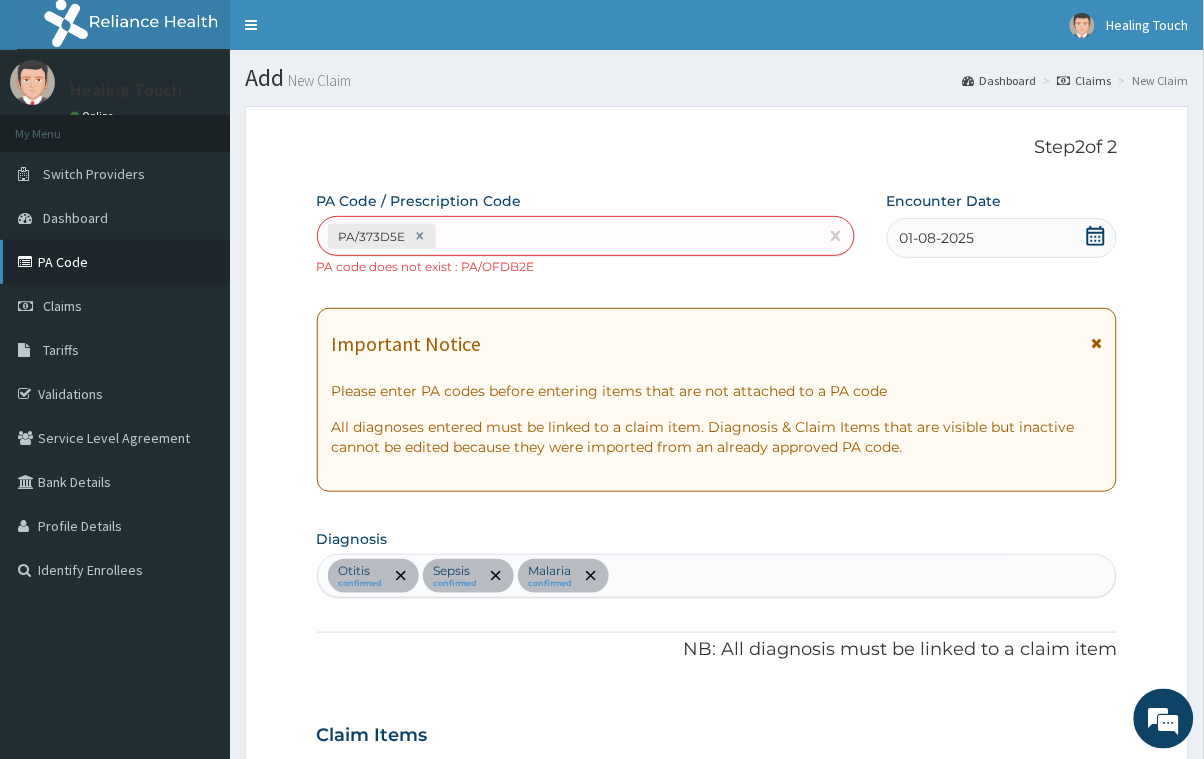 click on "PA Code" at bounding box center [115, 262] 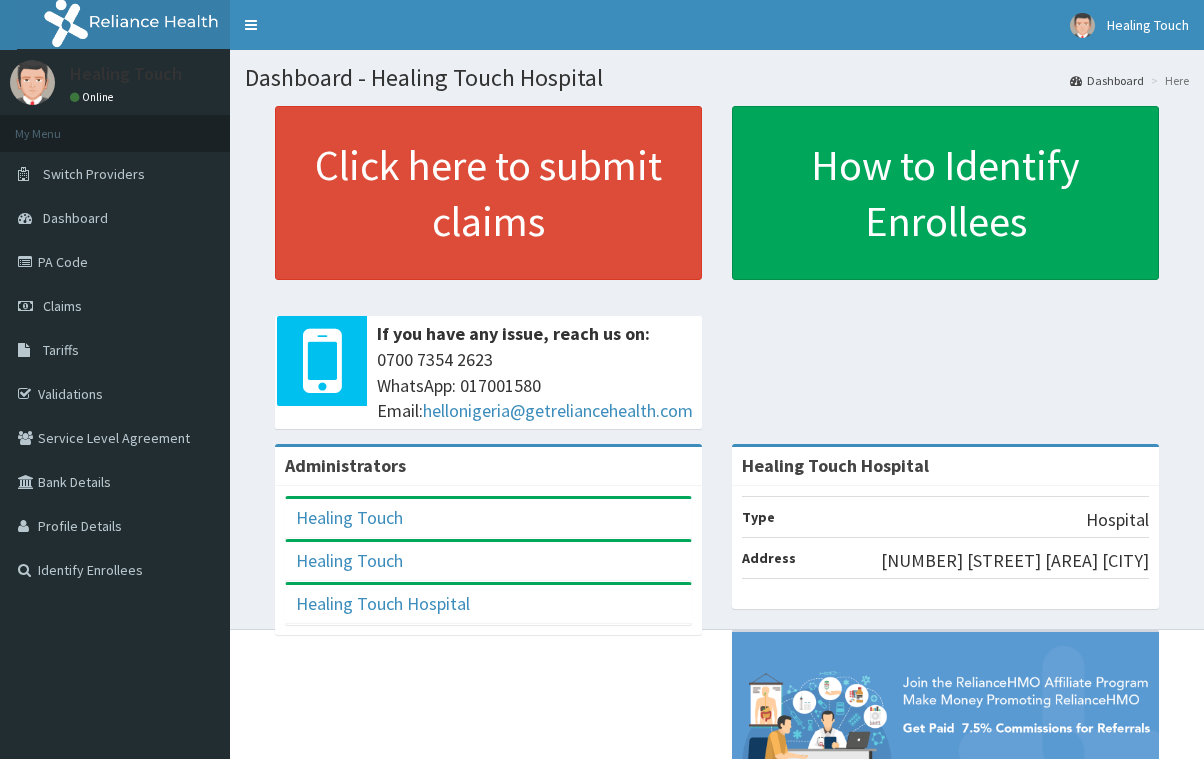 scroll, scrollTop: 0, scrollLeft: 0, axis: both 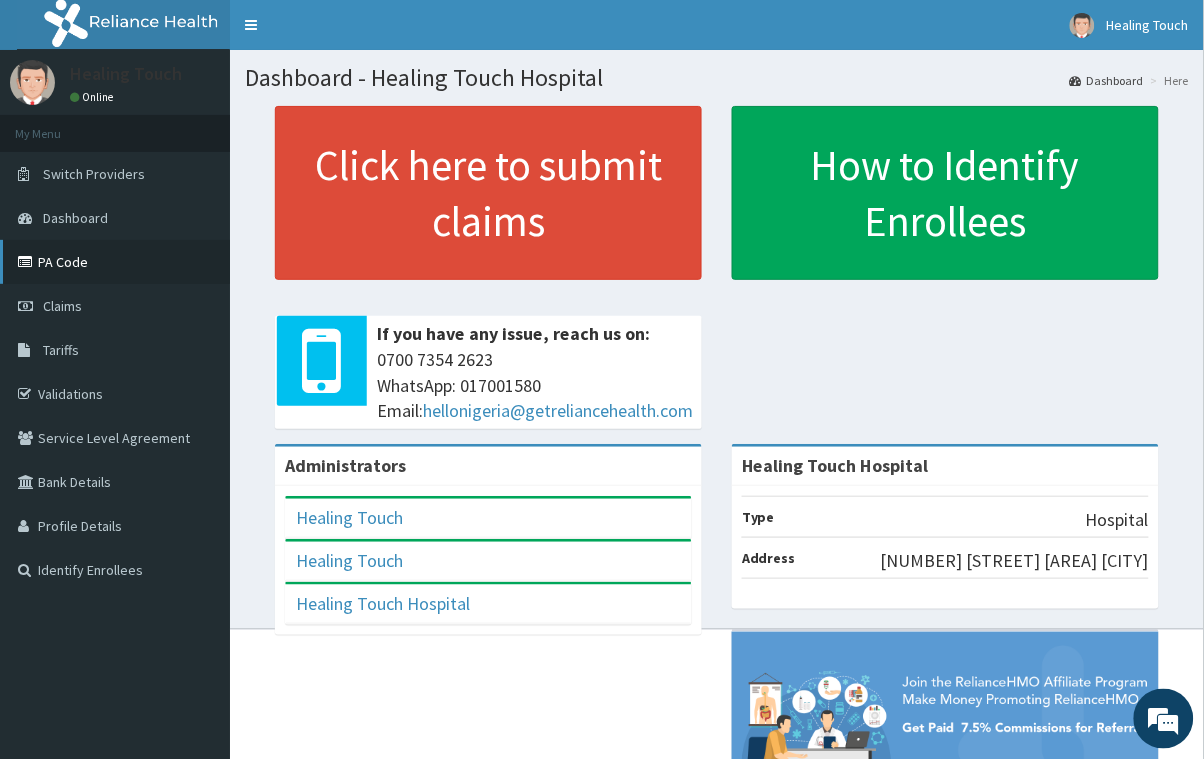 click on "PA Code" at bounding box center (115, 262) 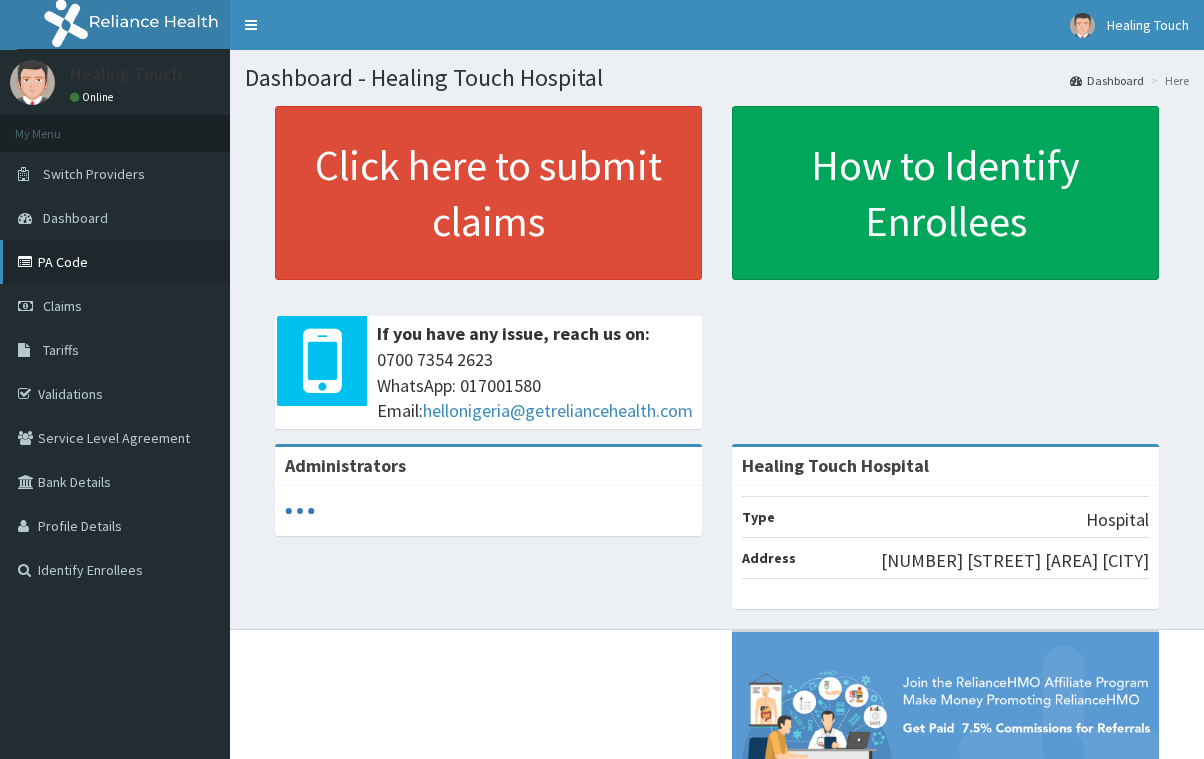 scroll, scrollTop: 0, scrollLeft: 0, axis: both 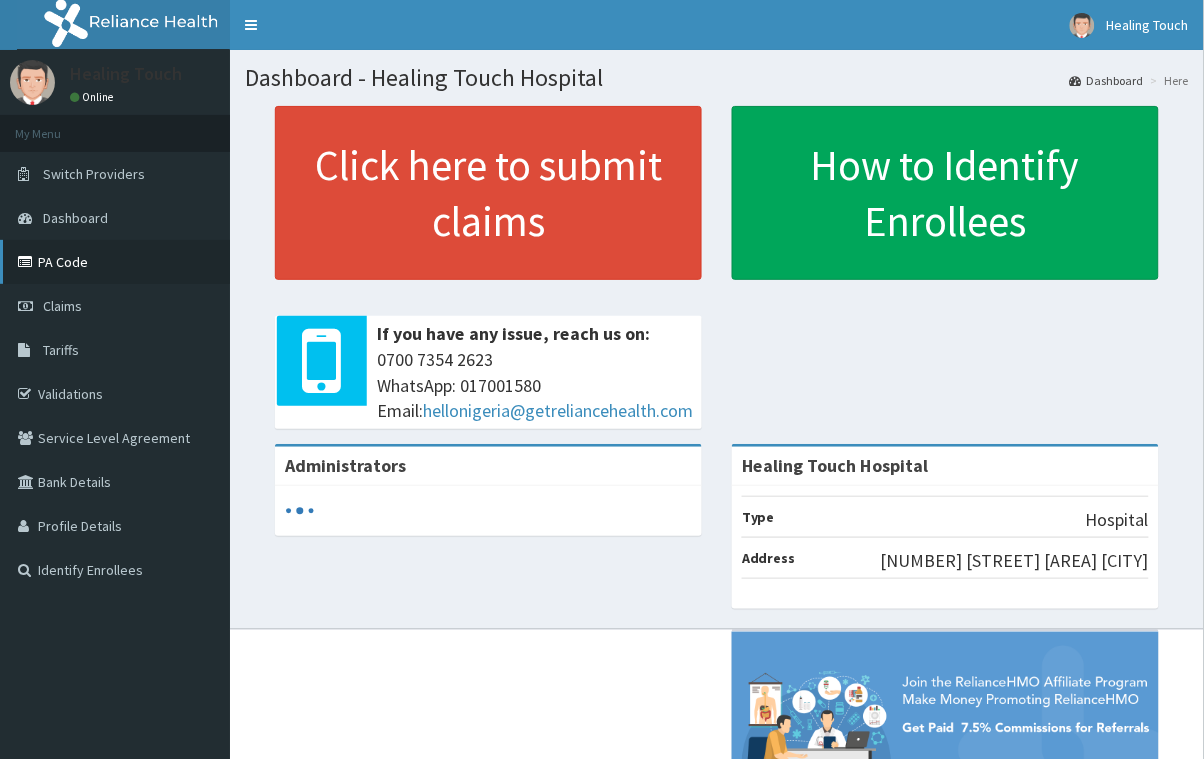 click on "PA Code" at bounding box center (115, 262) 